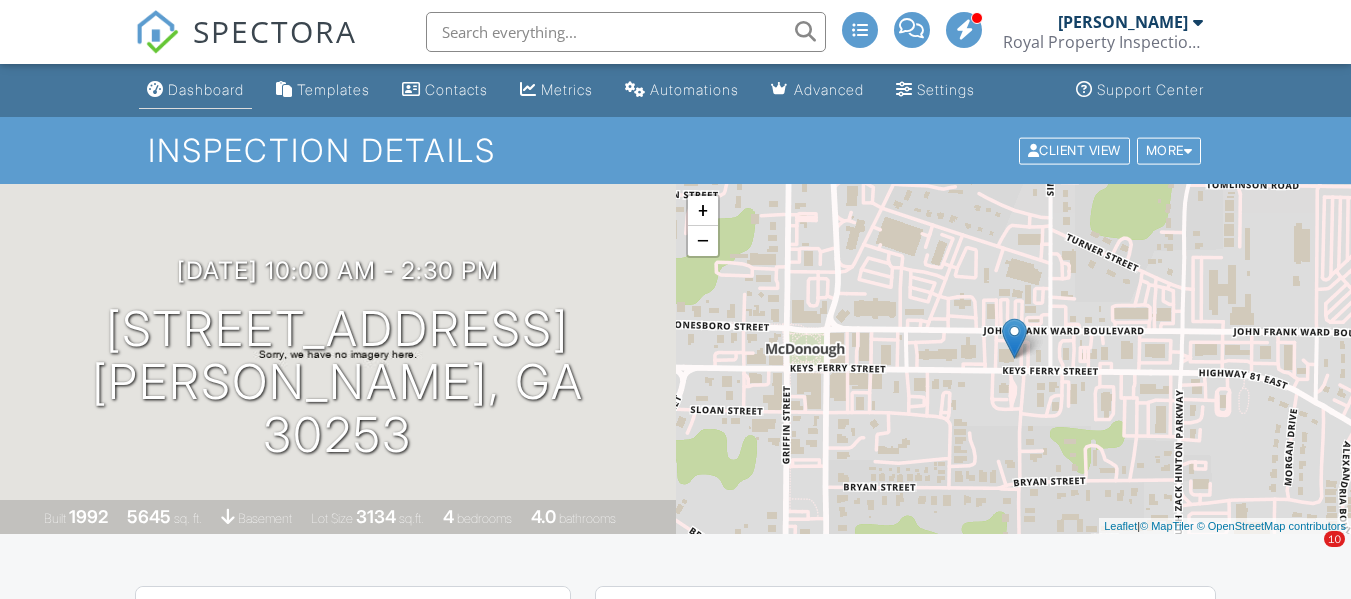 scroll, scrollTop: 0, scrollLeft: 0, axis: both 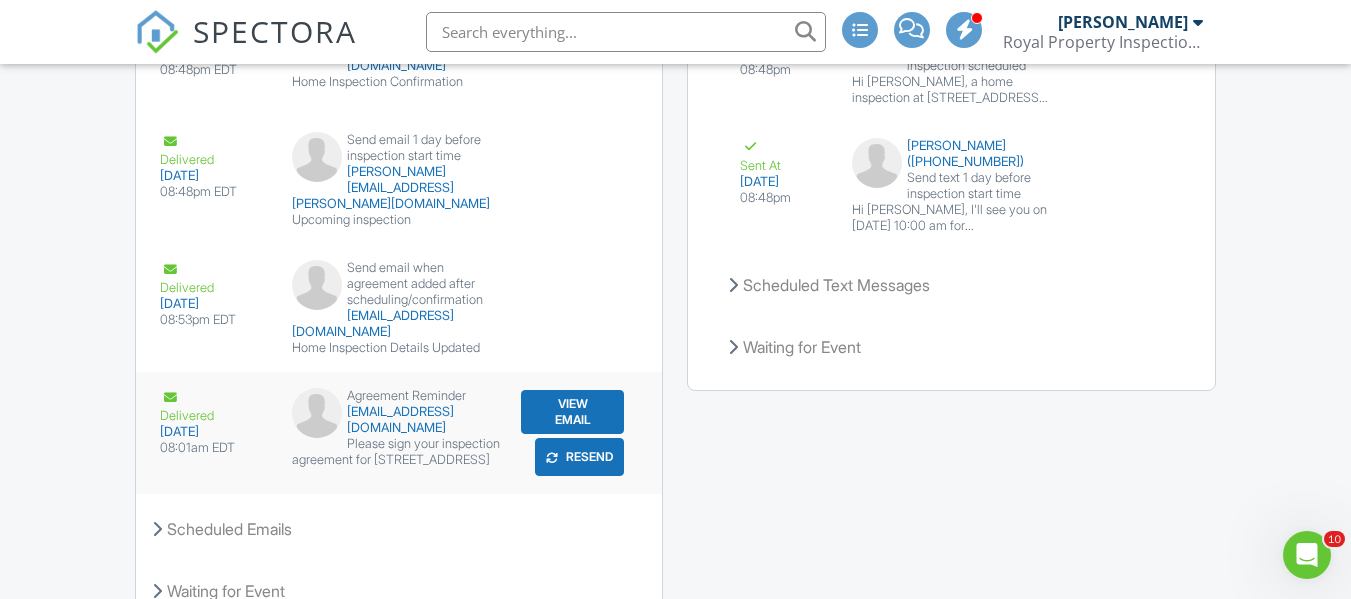 click on "View Email" at bounding box center [573, 412] 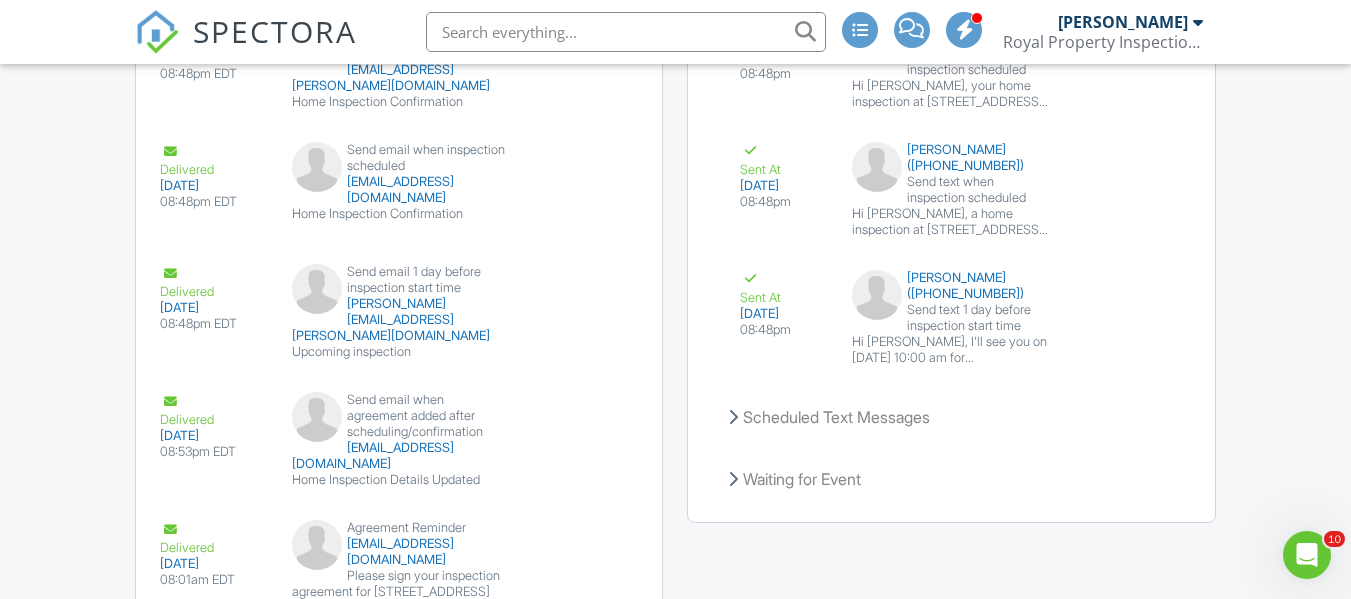scroll, scrollTop: 2996, scrollLeft: 0, axis: vertical 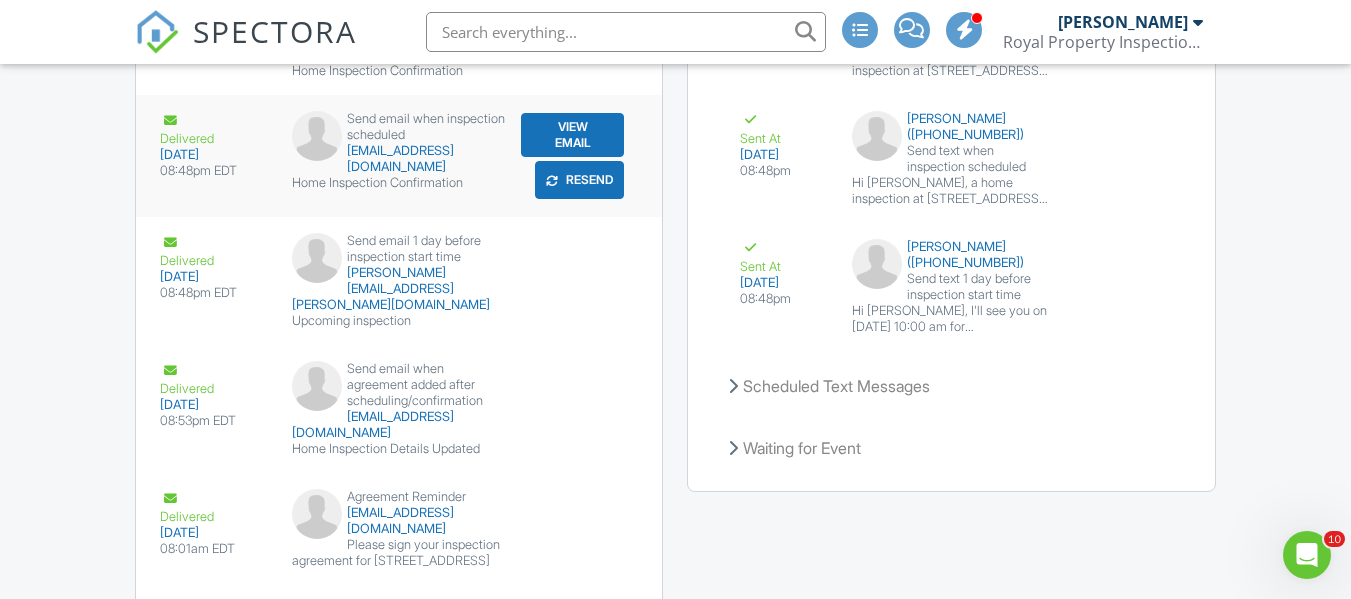 click on "View Email" at bounding box center (573, 135) 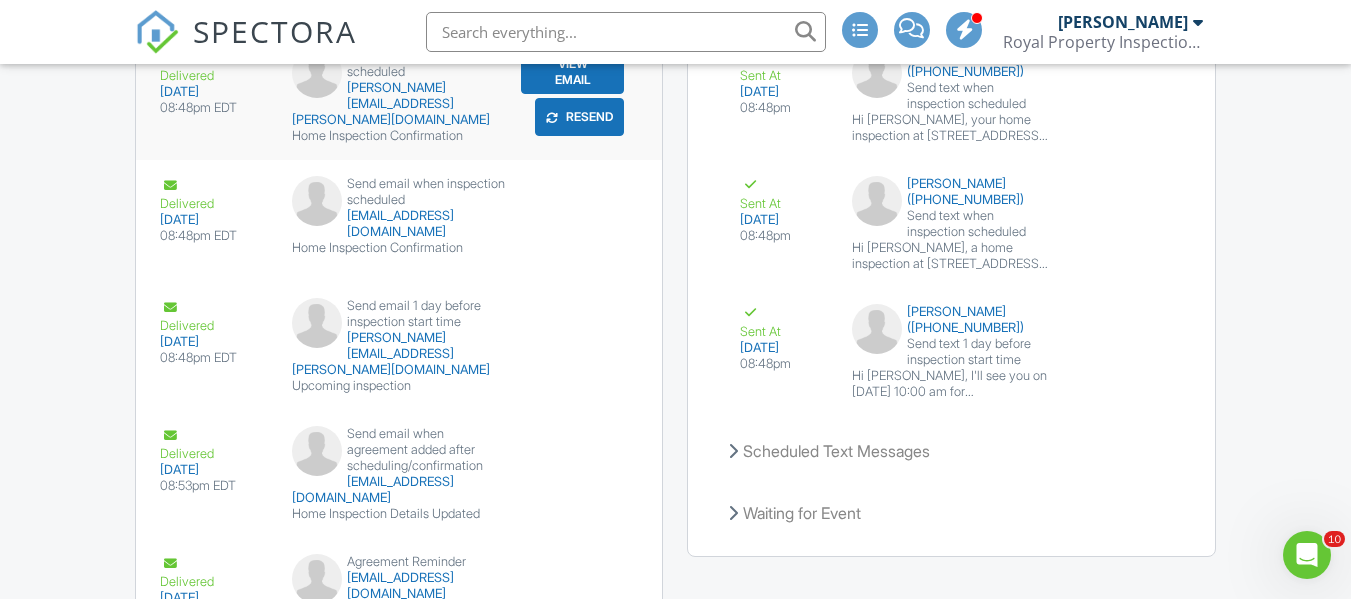 scroll, scrollTop: 2896, scrollLeft: 0, axis: vertical 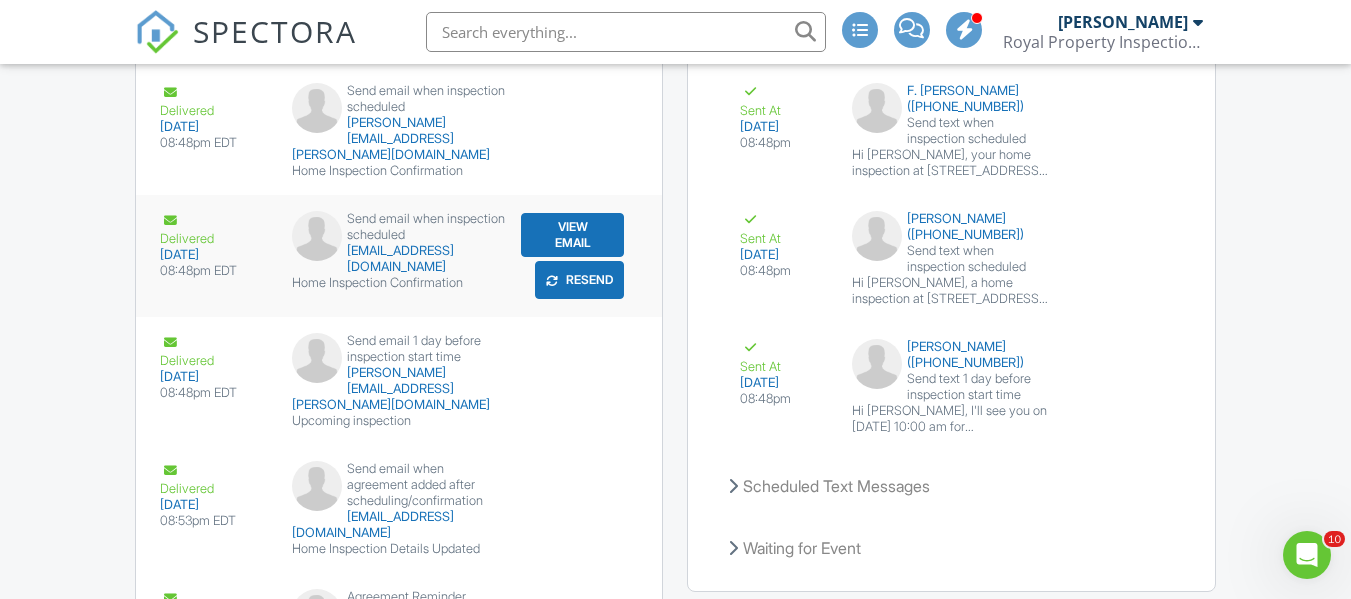 click on "Resend" at bounding box center (579, 280) 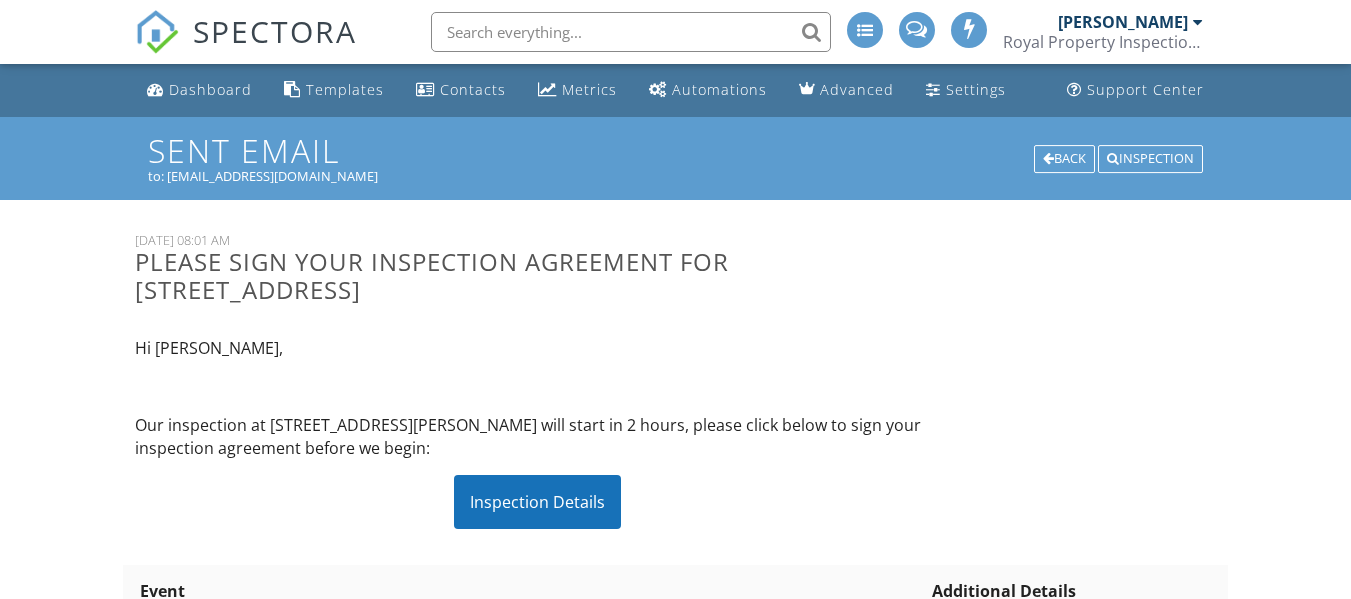 scroll, scrollTop: 0, scrollLeft: 0, axis: both 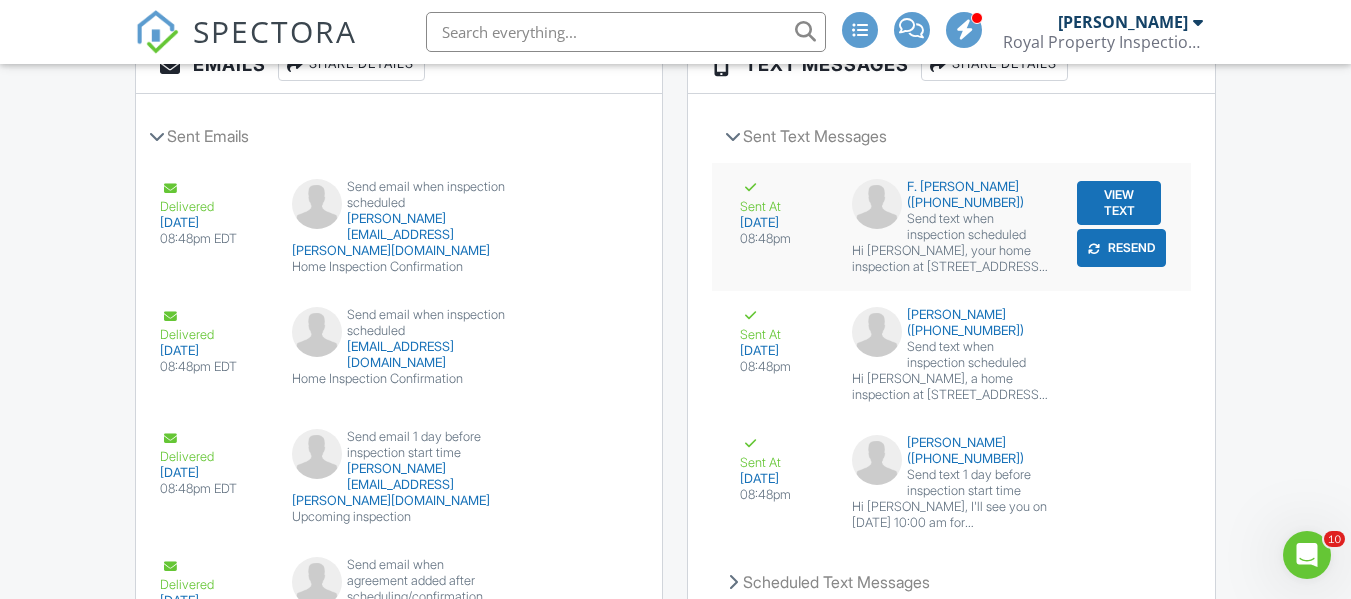 click on "View Text" at bounding box center (1119, 203) 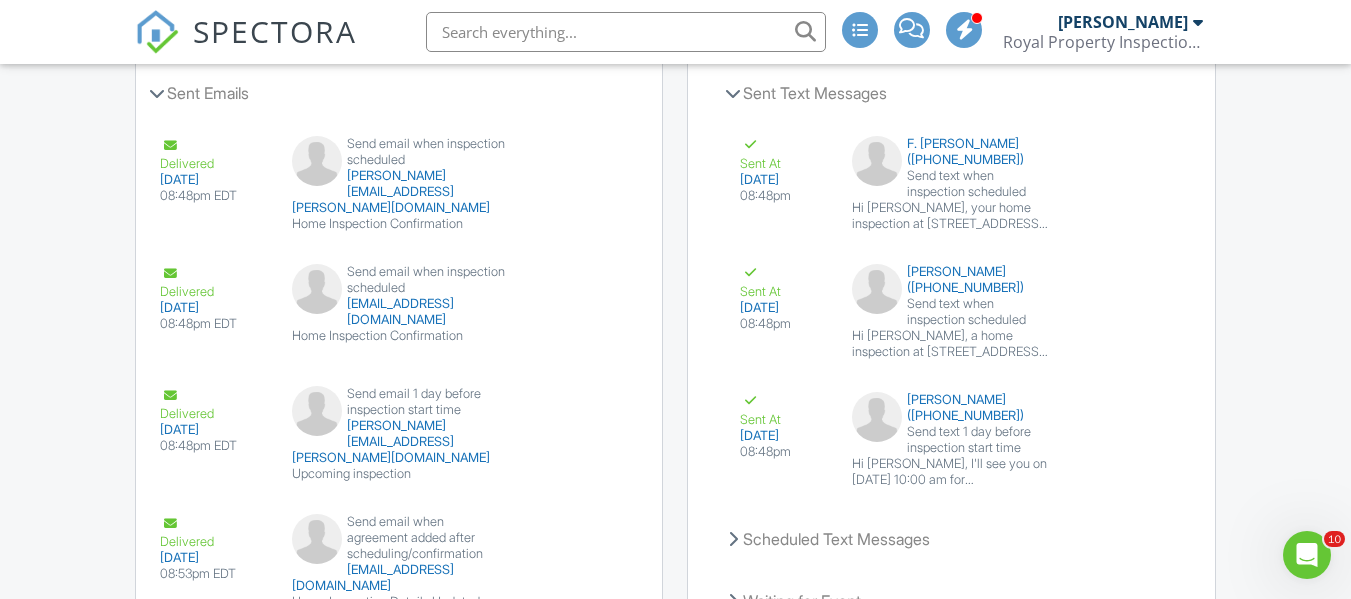 scroll, scrollTop: 2900, scrollLeft: 0, axis: vertical 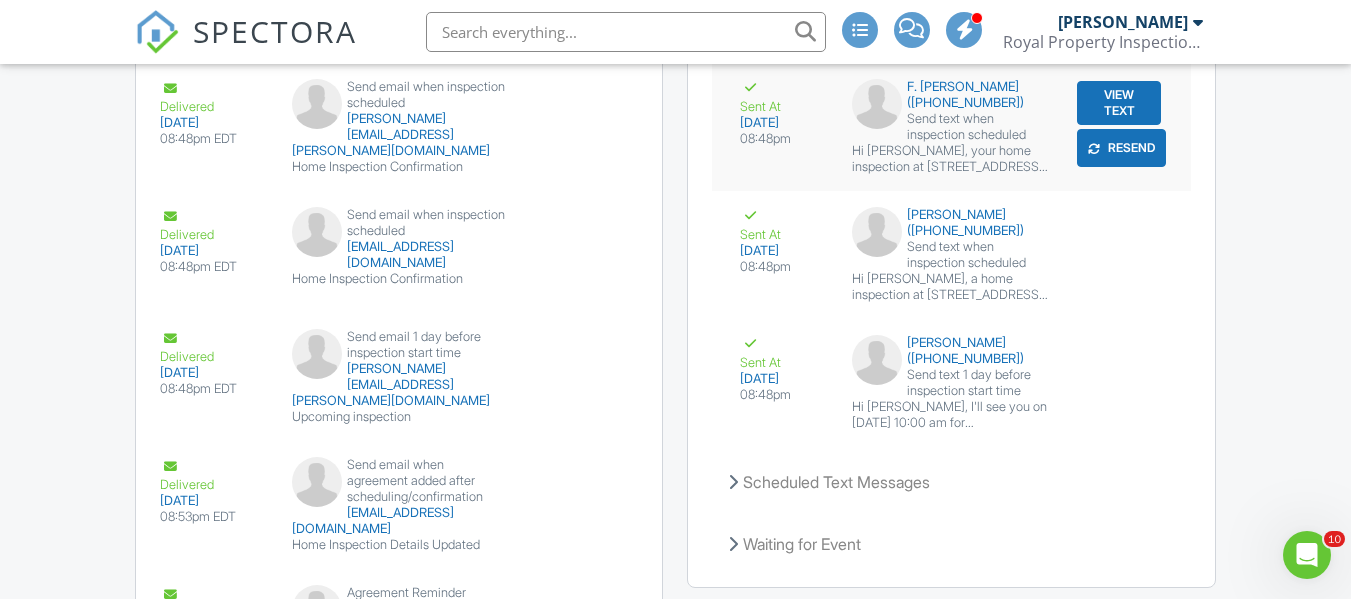 click on "View Text" at bounding box center [1119, 103] 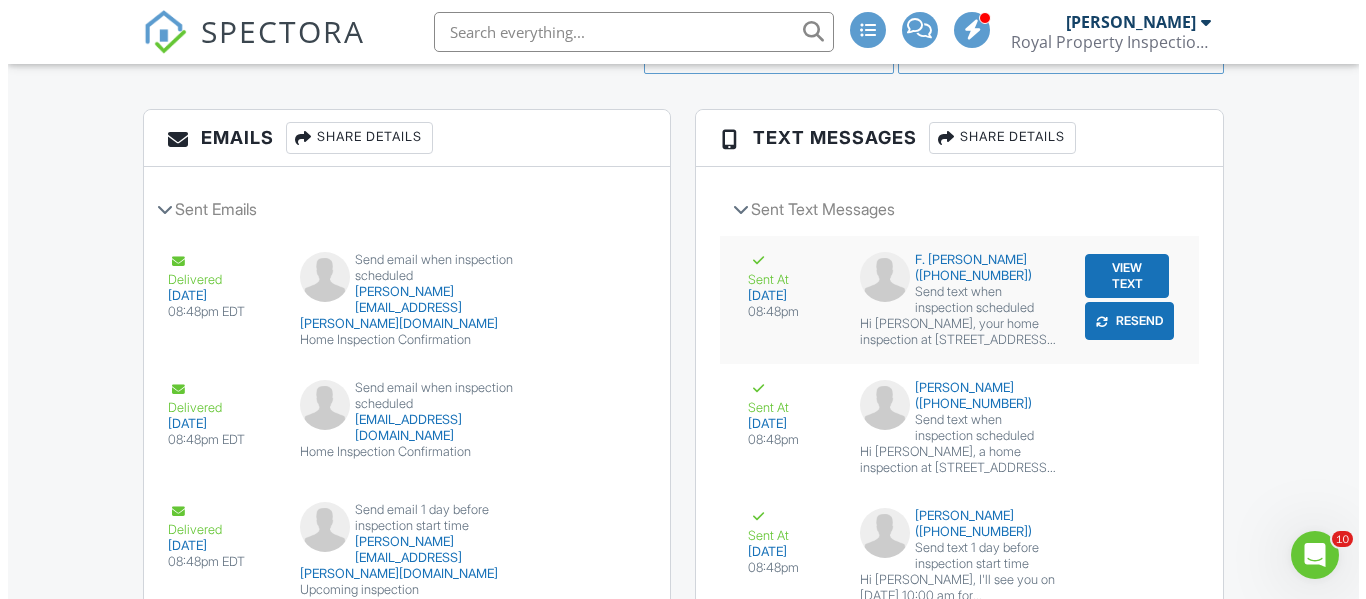 scroll, scrollTop: 2700, scrollLeft: 0, axis: vertical 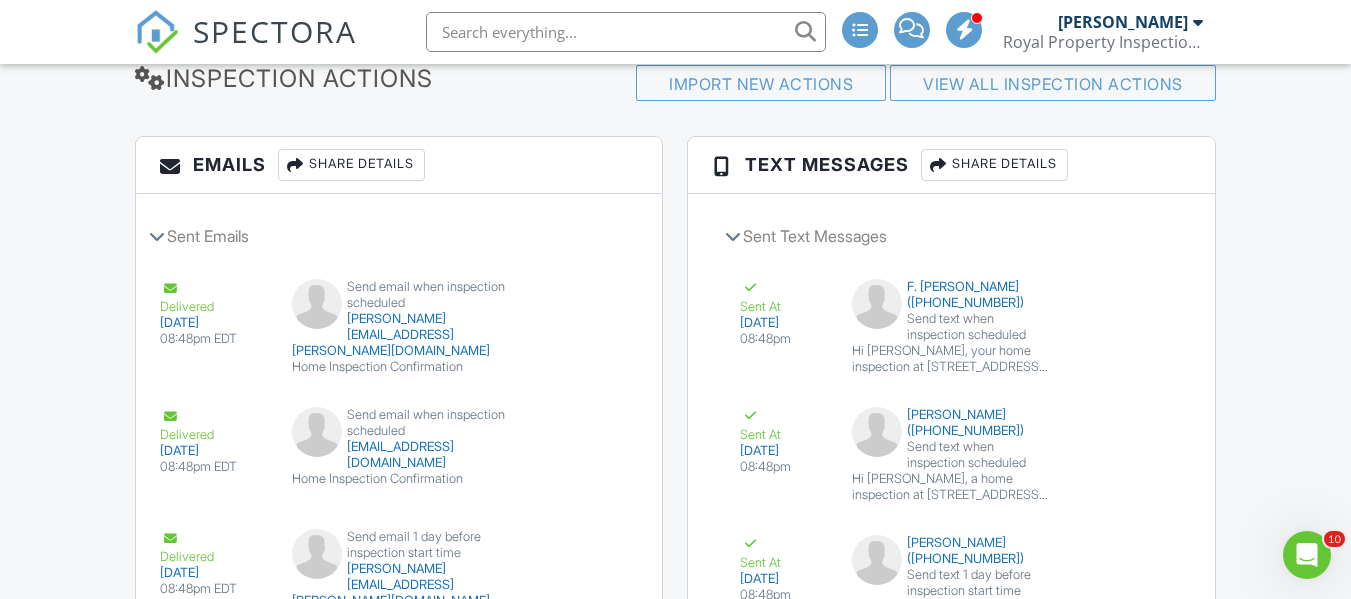 click on "Share Details" at bounding box center [994, 165] 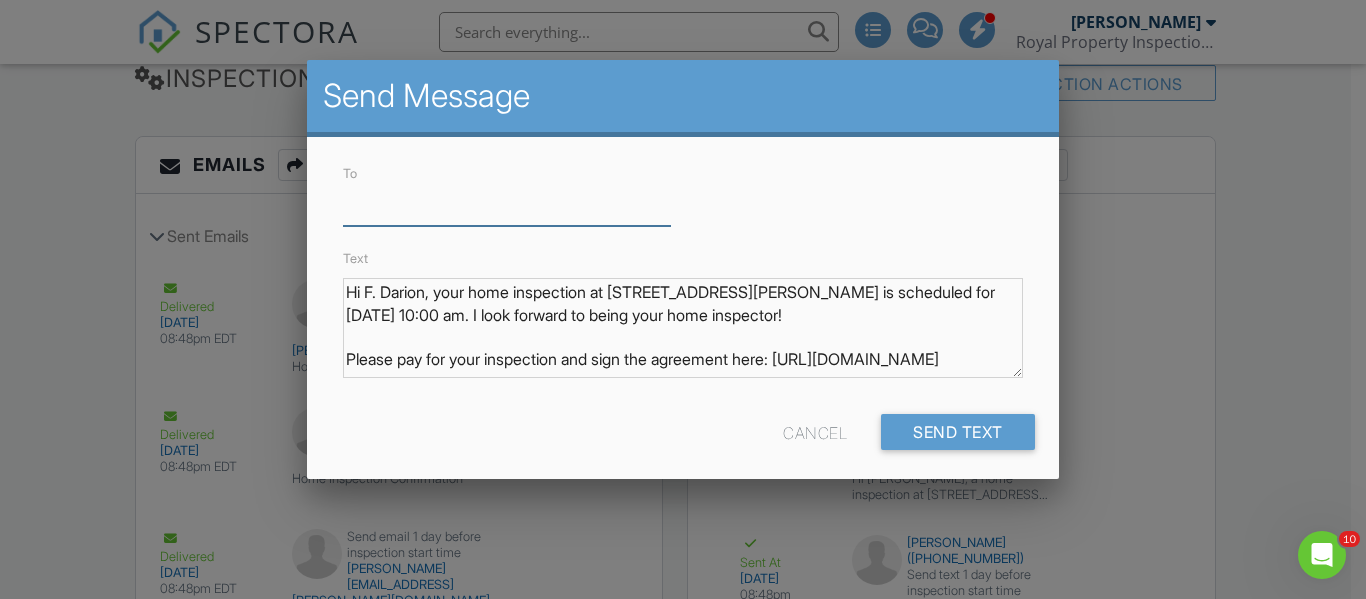 click on "To" at bounding box center (507, 201) 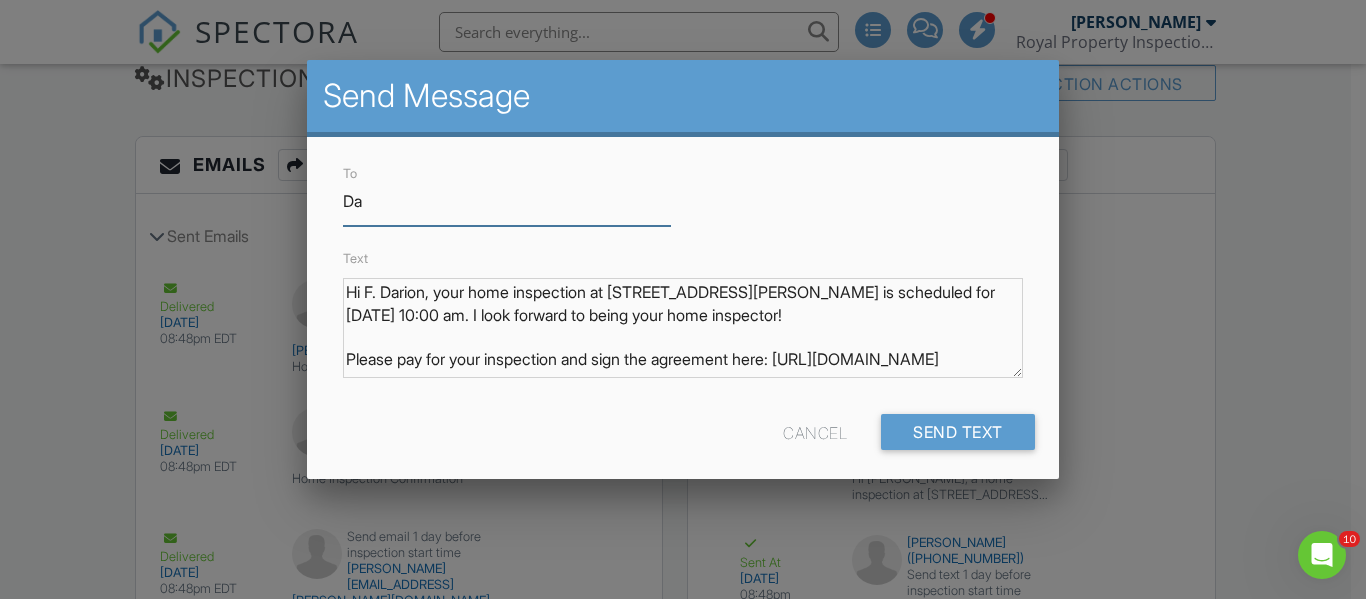 type on "D" 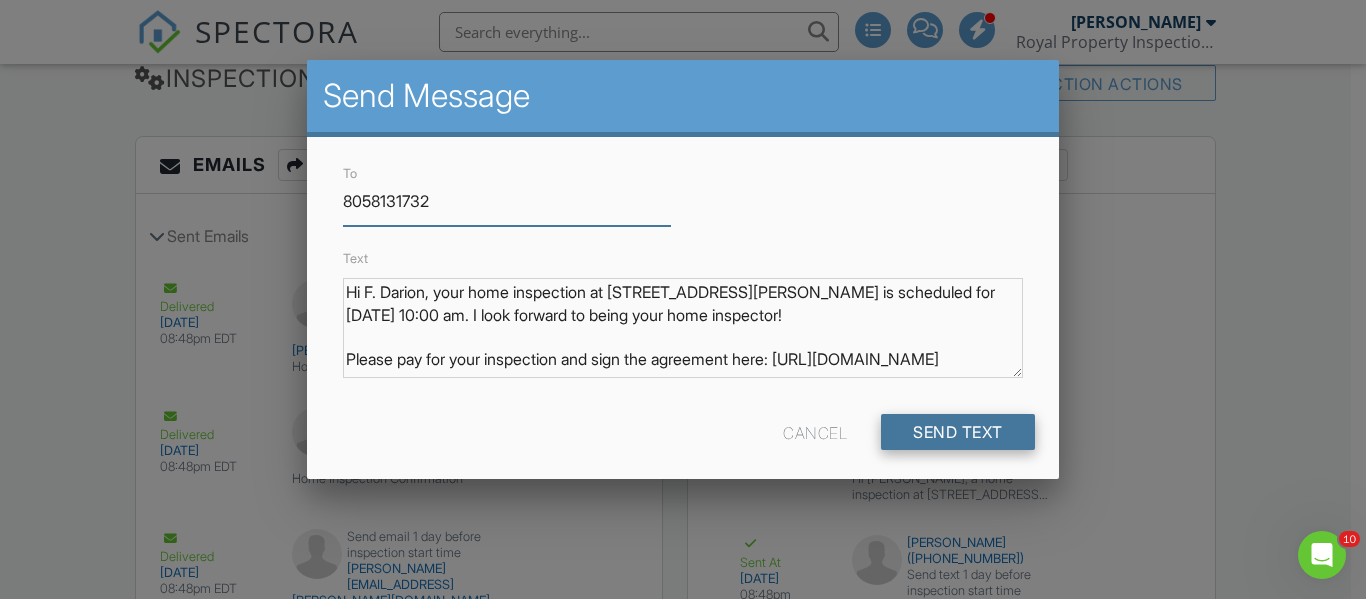 type on "8058131732" 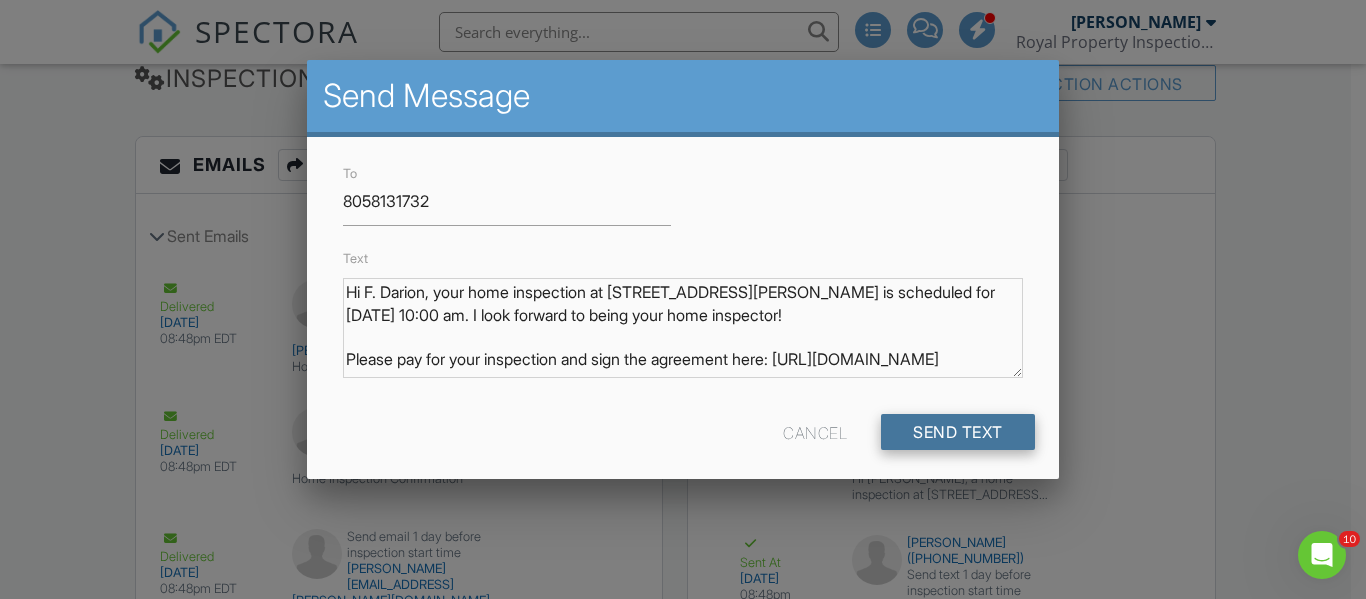 click on "Send Text" at bounding box center (958, 432) 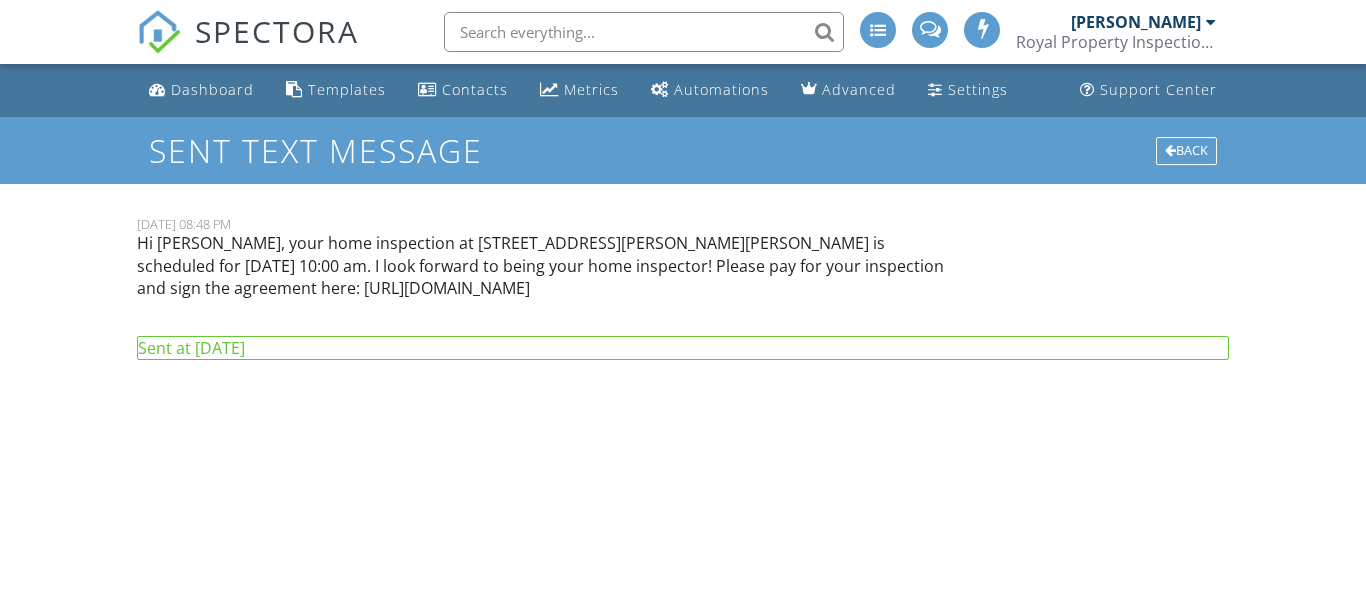 scroll, scrollTop: 0, scrollLeft: 0, axis: both 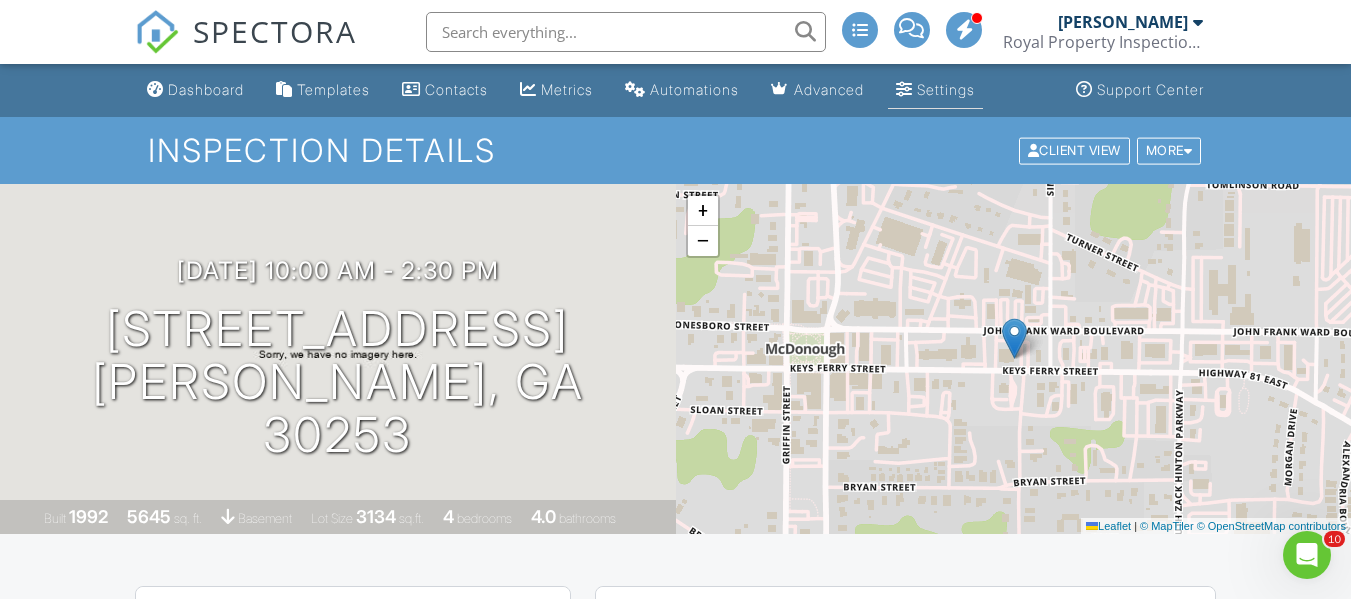click on "Settings" at bounding box center (946, 89) 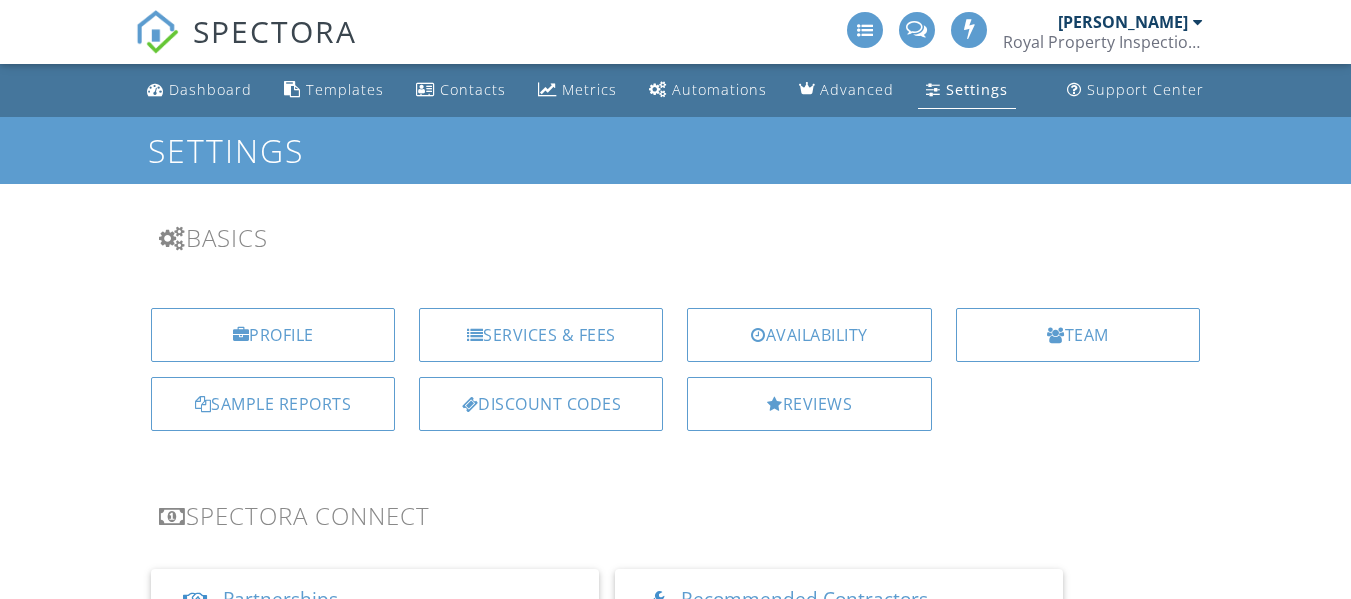 click on "Templates" at bounding box center (345, 89) 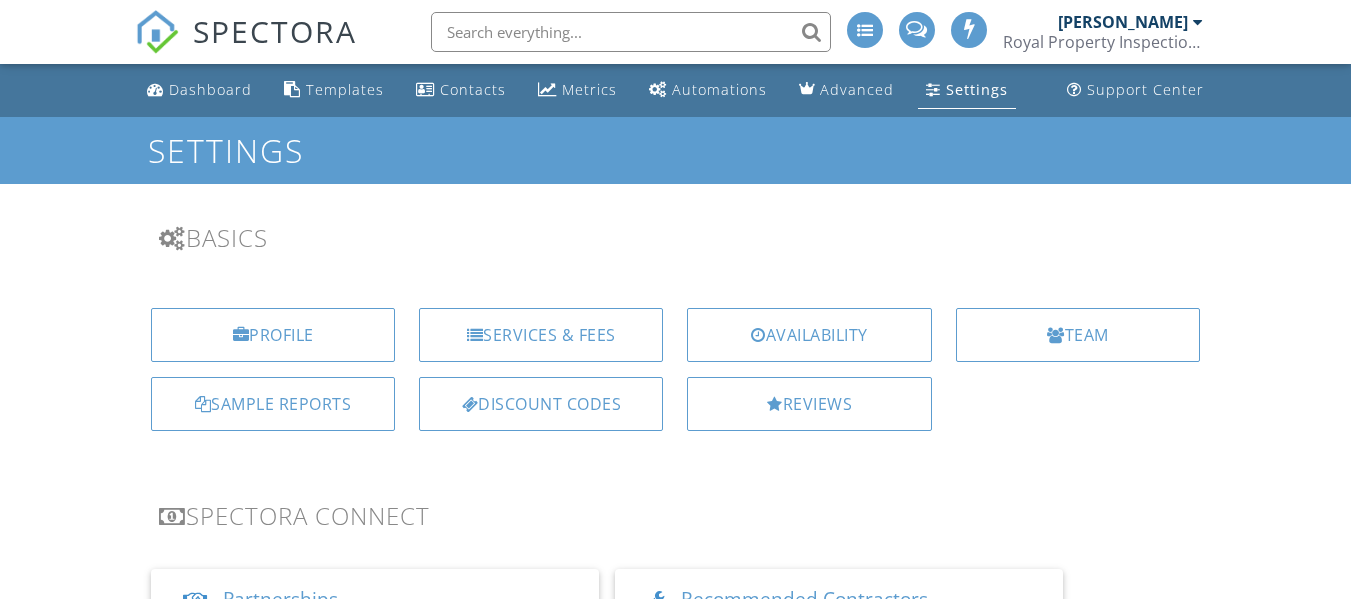 scroll, scrollTop: 0, scrollLeft: 0, axis: both 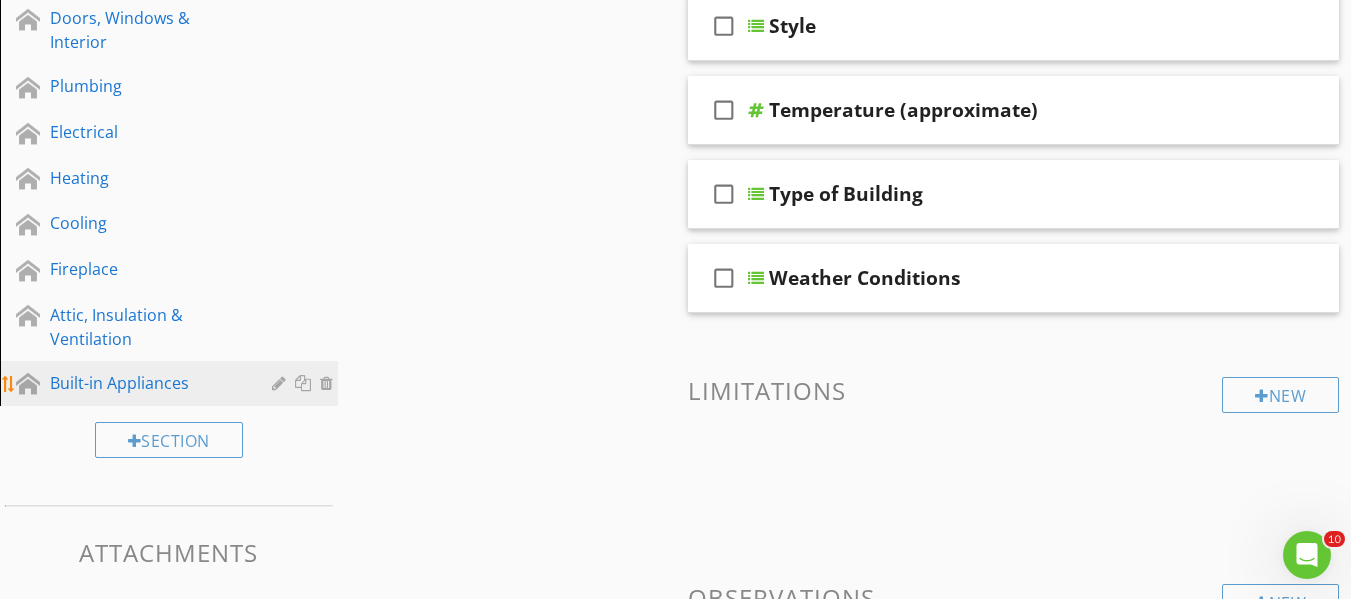 click on "Built-in Appliances" at bounding box center (146, 383) 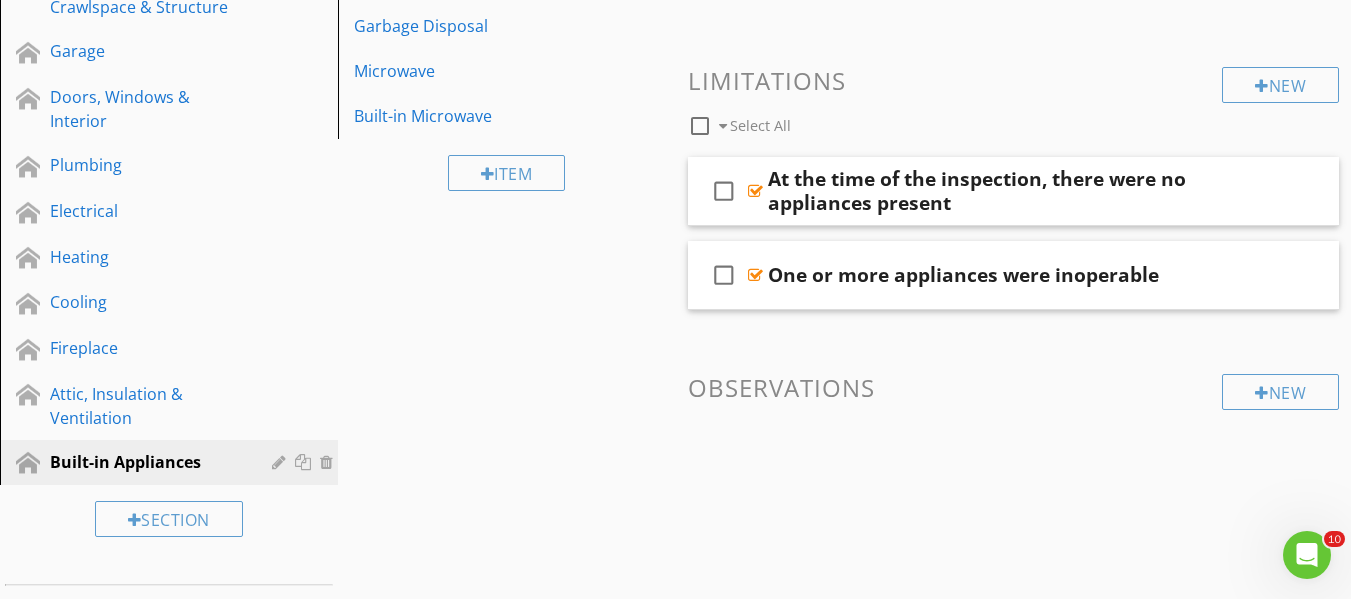 scroll, scrollTop: 300, scrollLeft: 0, axis: vertical 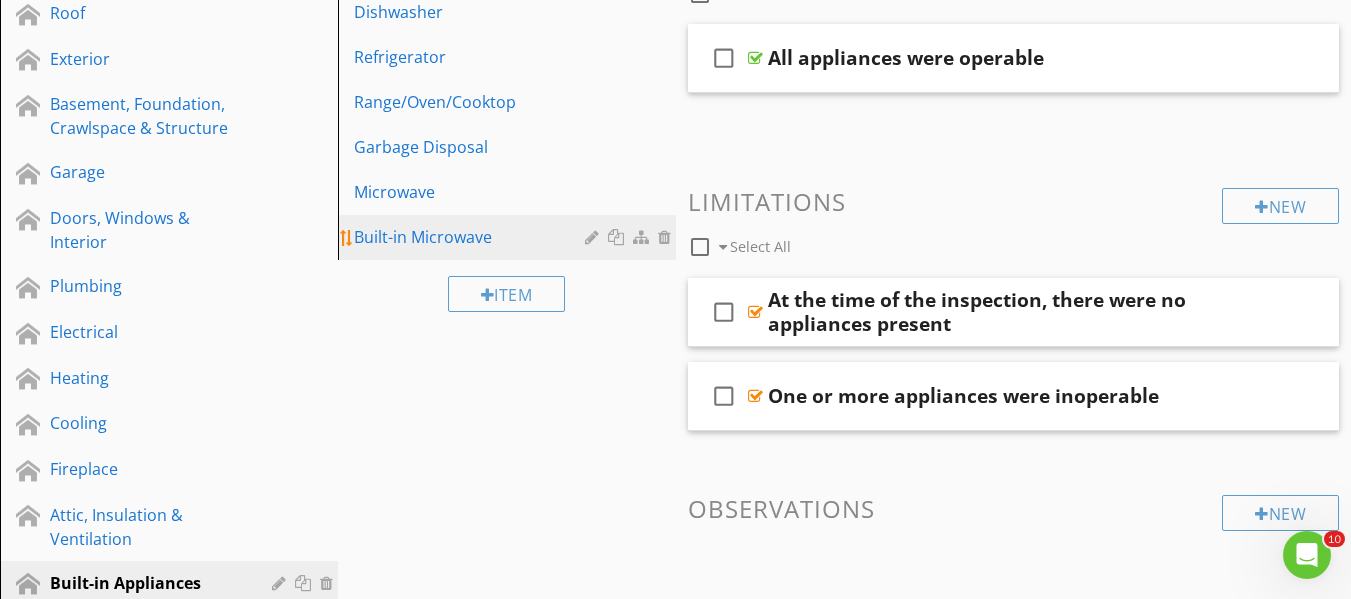 click on "Built-in Microwave" at bounding box center [472, 237] 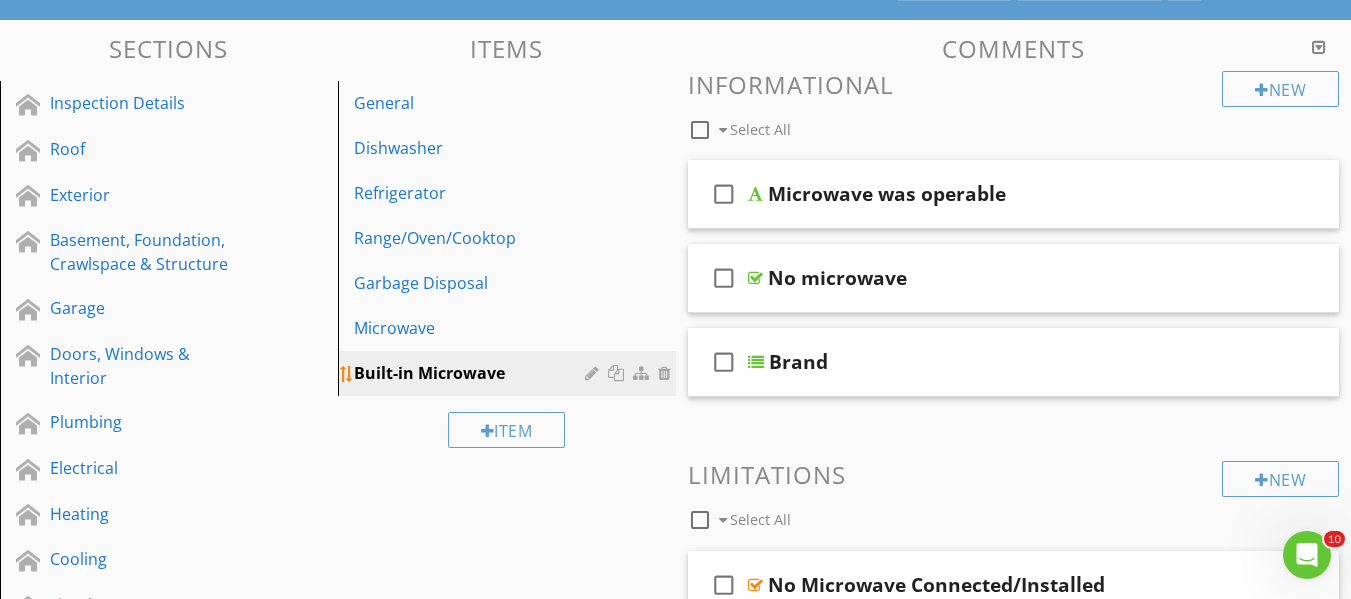 scroll, scrollTop: 200, scrollLeft: 0, axis: vertical 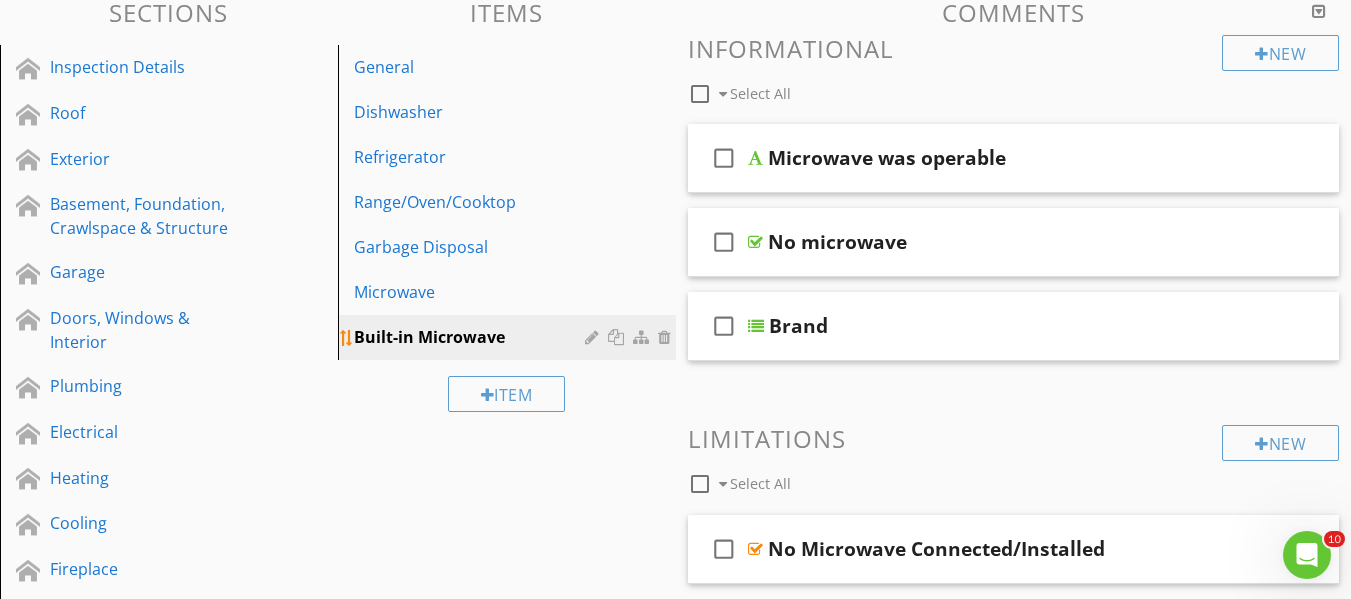 click at bounding box center (667, 337) 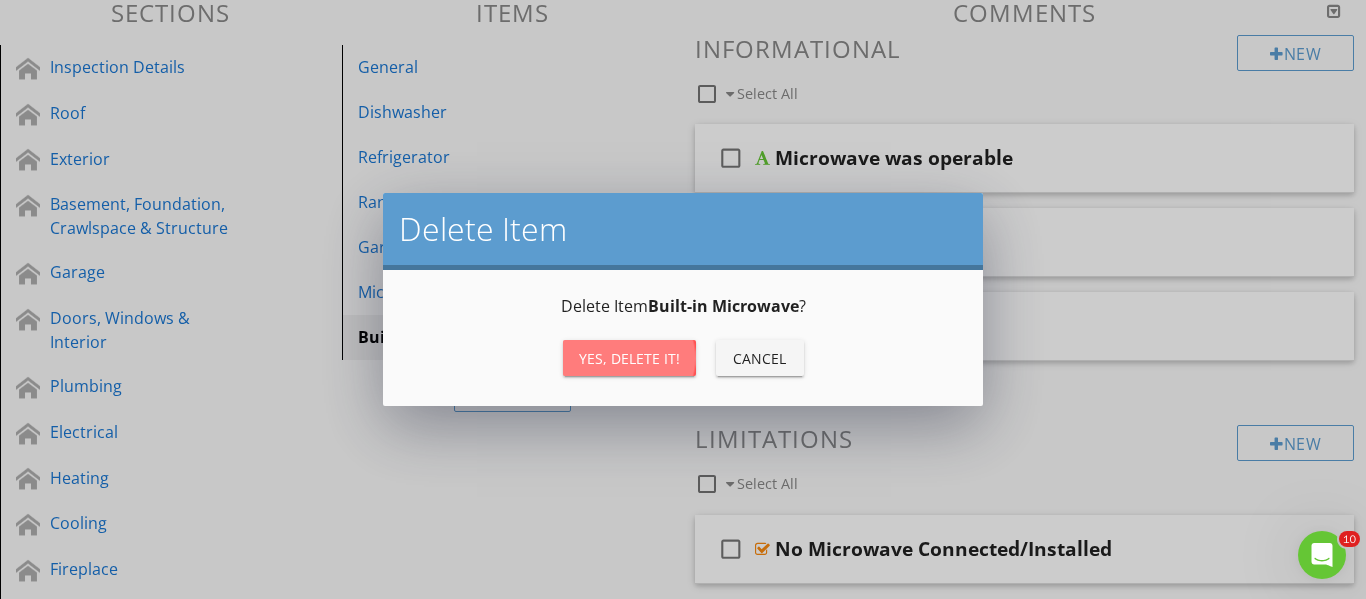 click on "Yes, Delete it!" at bounding box center (629, 358) 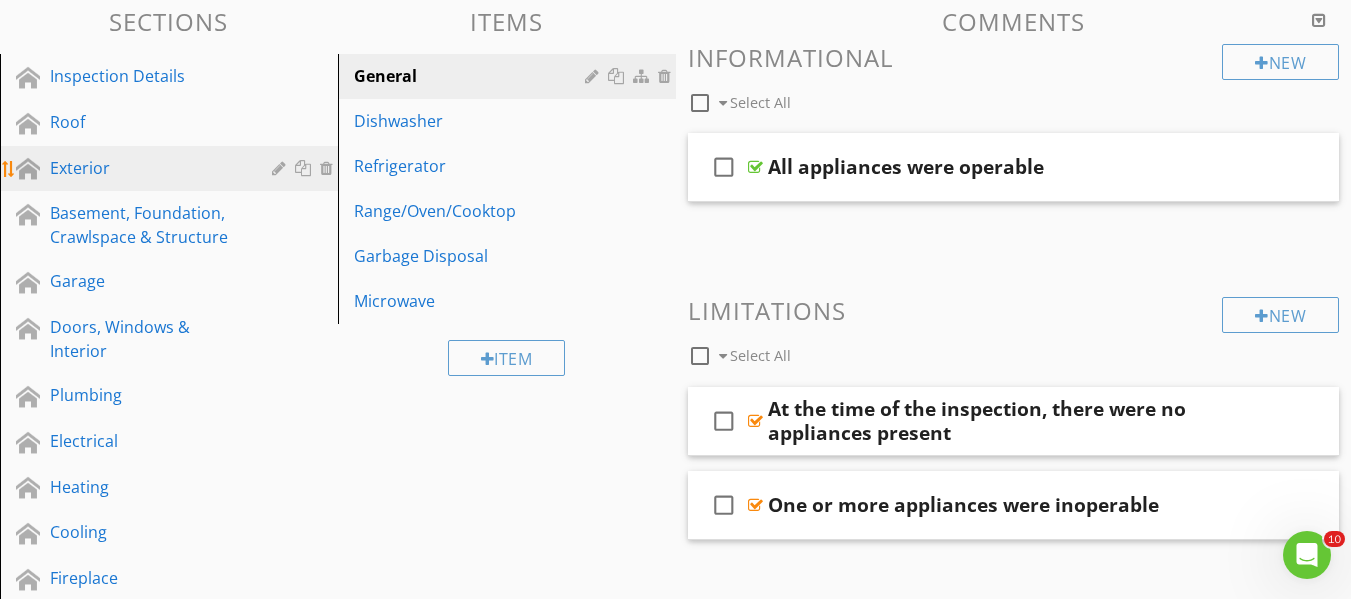 scroll, scrollTop: 200, scrollLeft: 0, axis: vertical 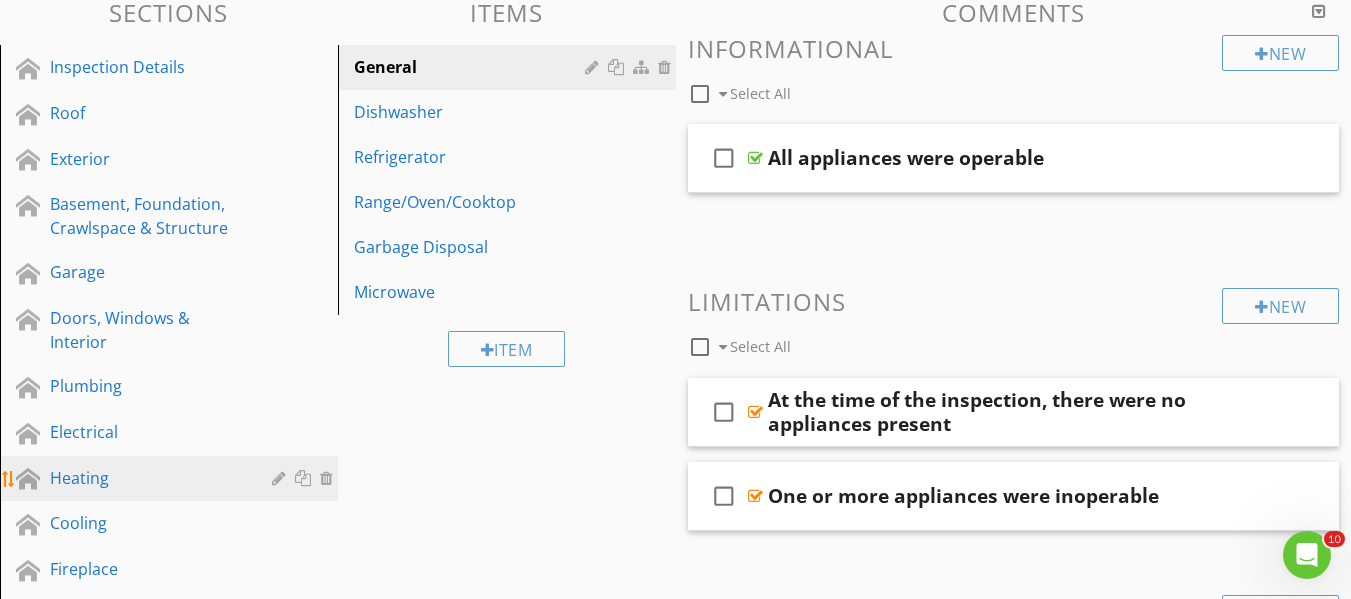 click on "Heating" at bounding box center (146, 478) 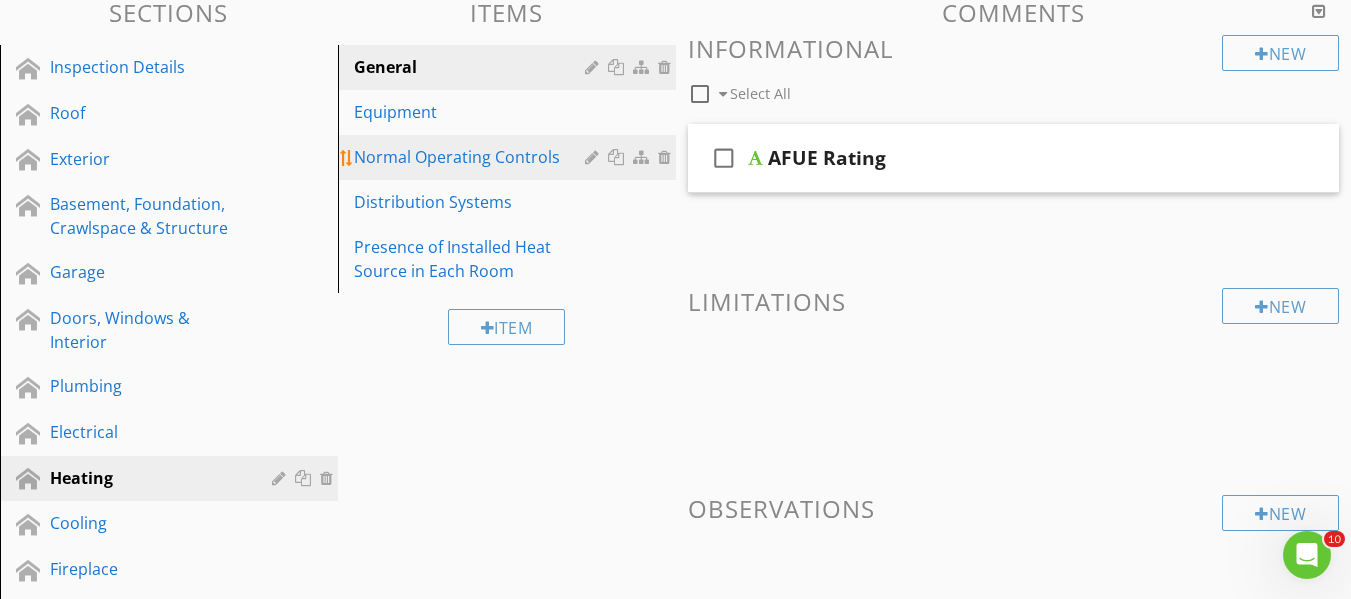 click on "Normal Operating Controls" at bounding box center [472, 157] 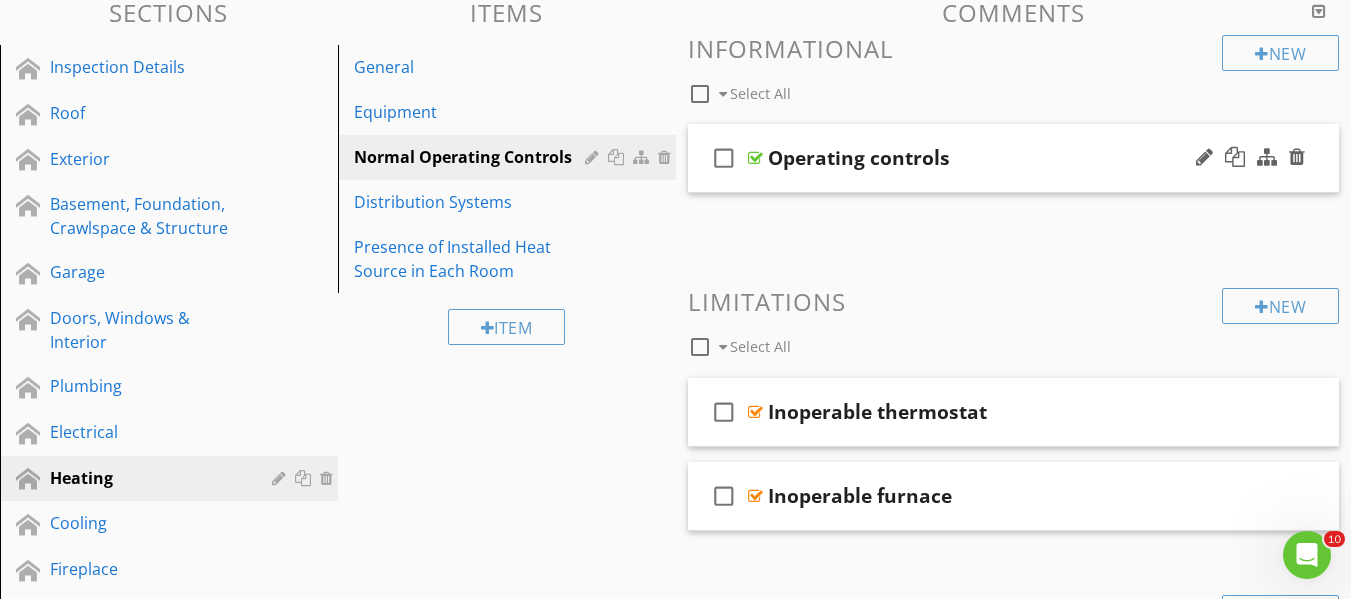 click on "Operating controls" at bounding box center [997, 158] 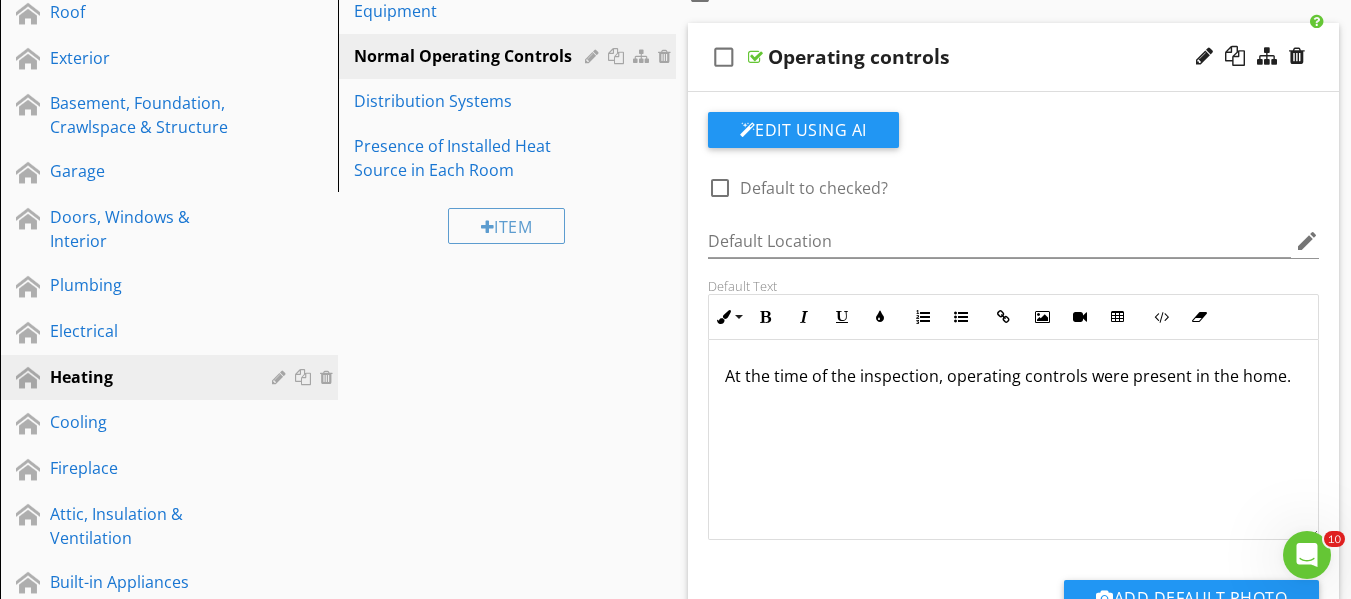 scroll, scrollTop: 300, scrollLeft: 0, axis: vertical 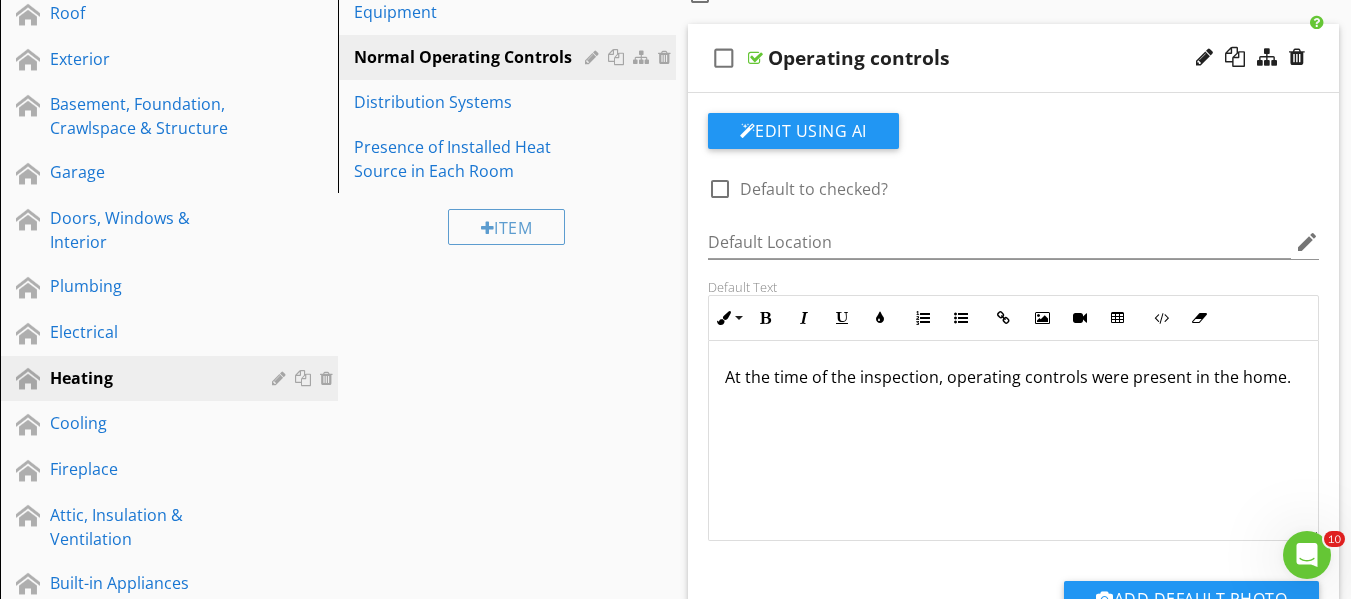 click at bounding box center (720, 189) 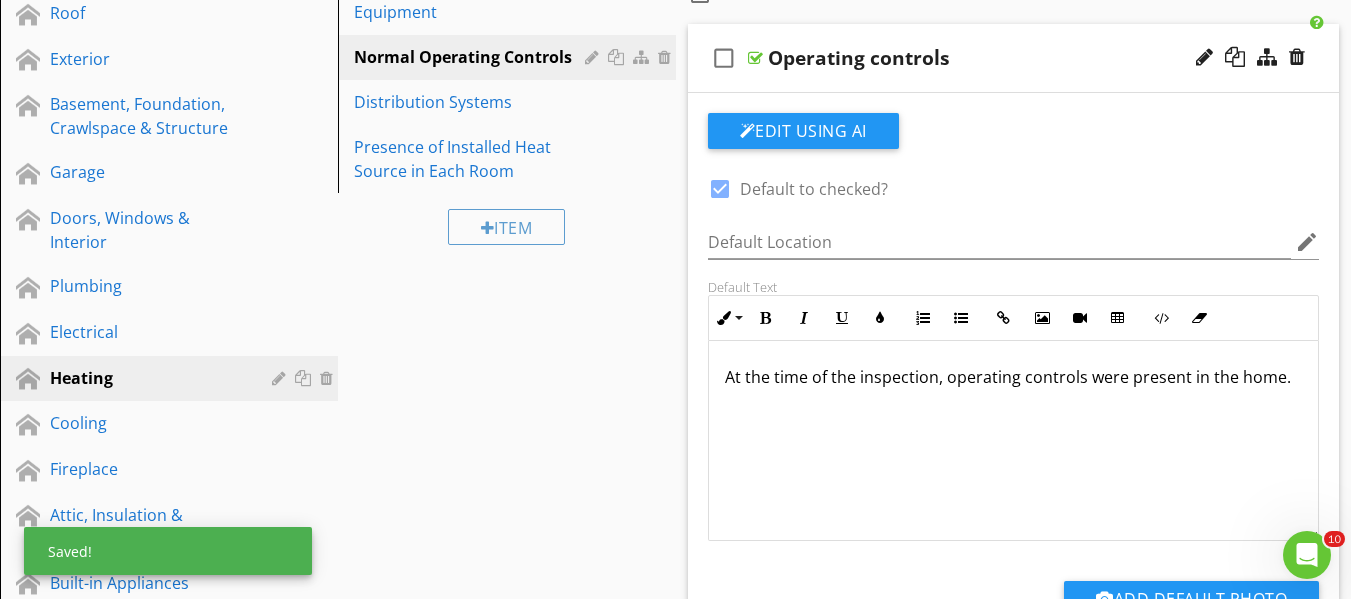 click on "Operating controls" at bounding box center [997, 58] 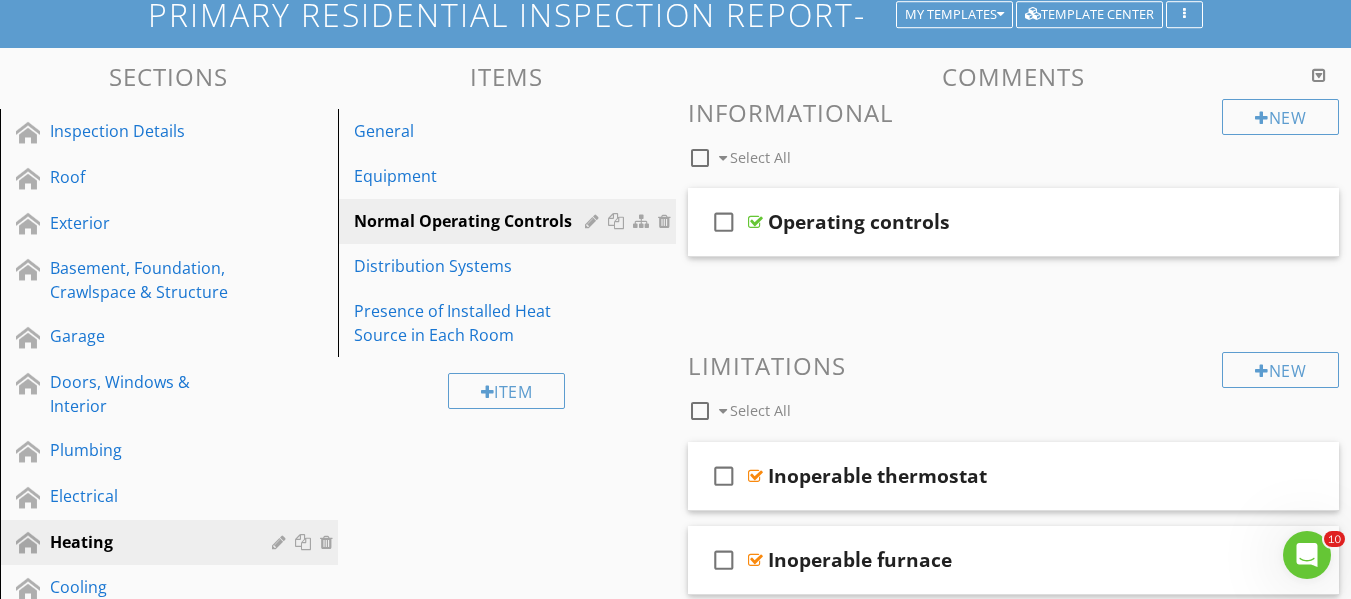 scroll, scrollTop: 100, scrollLeft: 0, axis: vertical 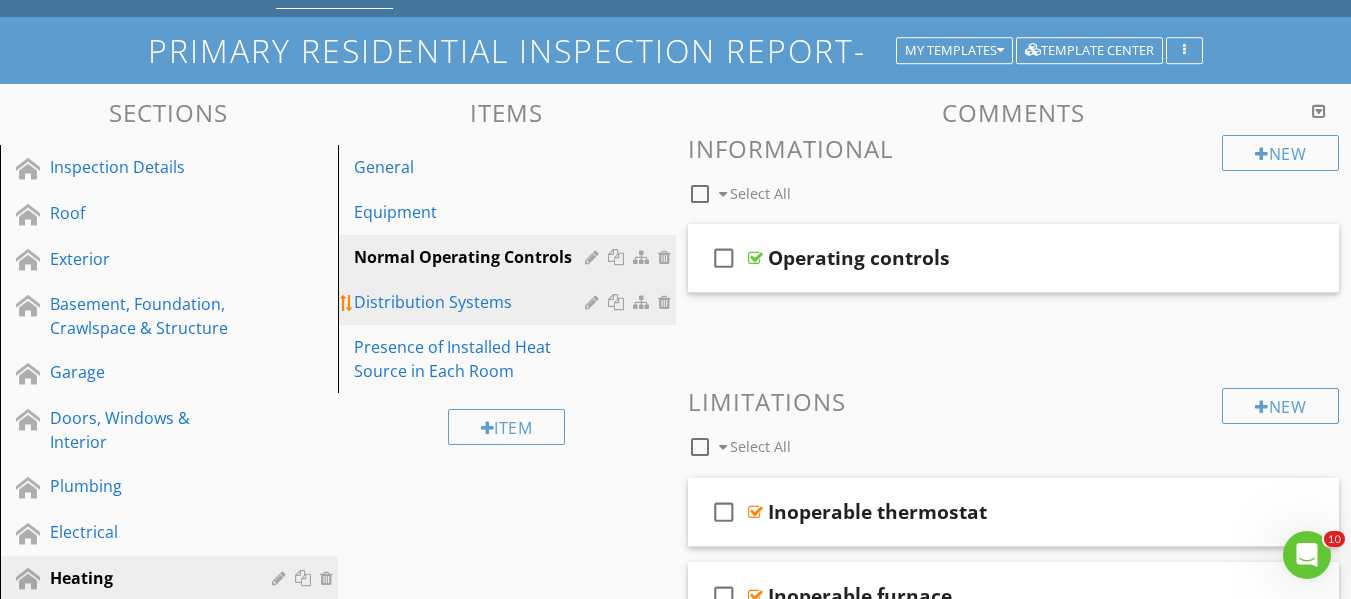 click on "Distribution Systems" at bounding box center [472, 302] 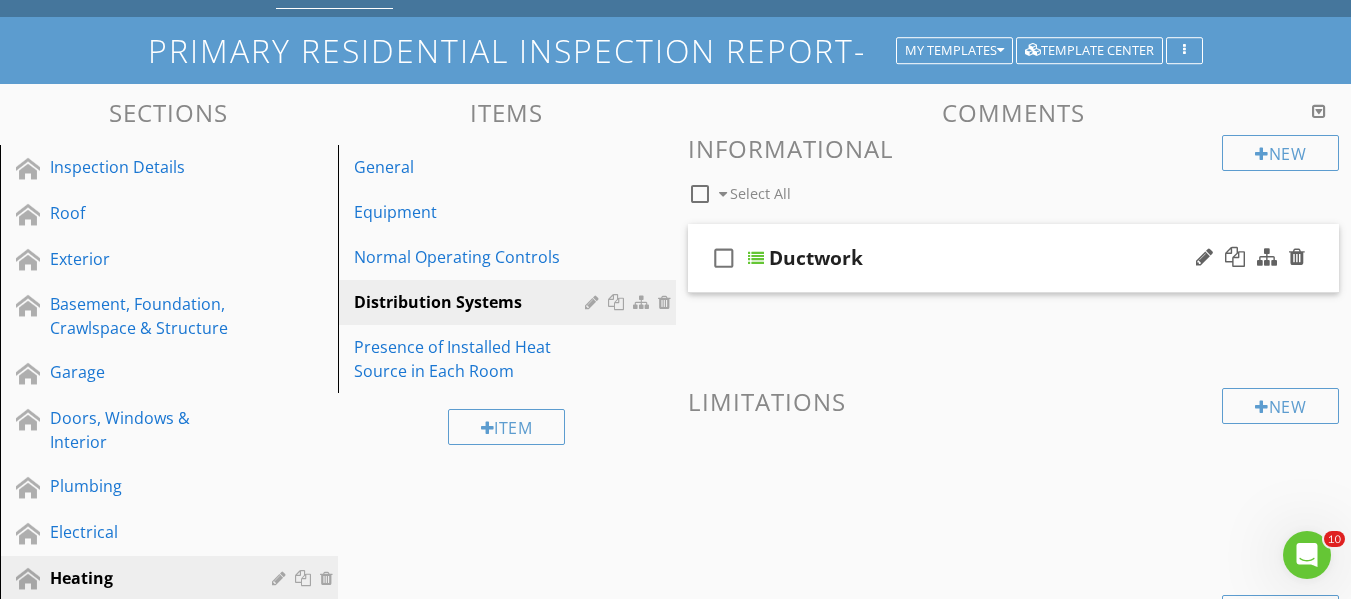 click on "Ductwork" at bounding box center (816, 258) 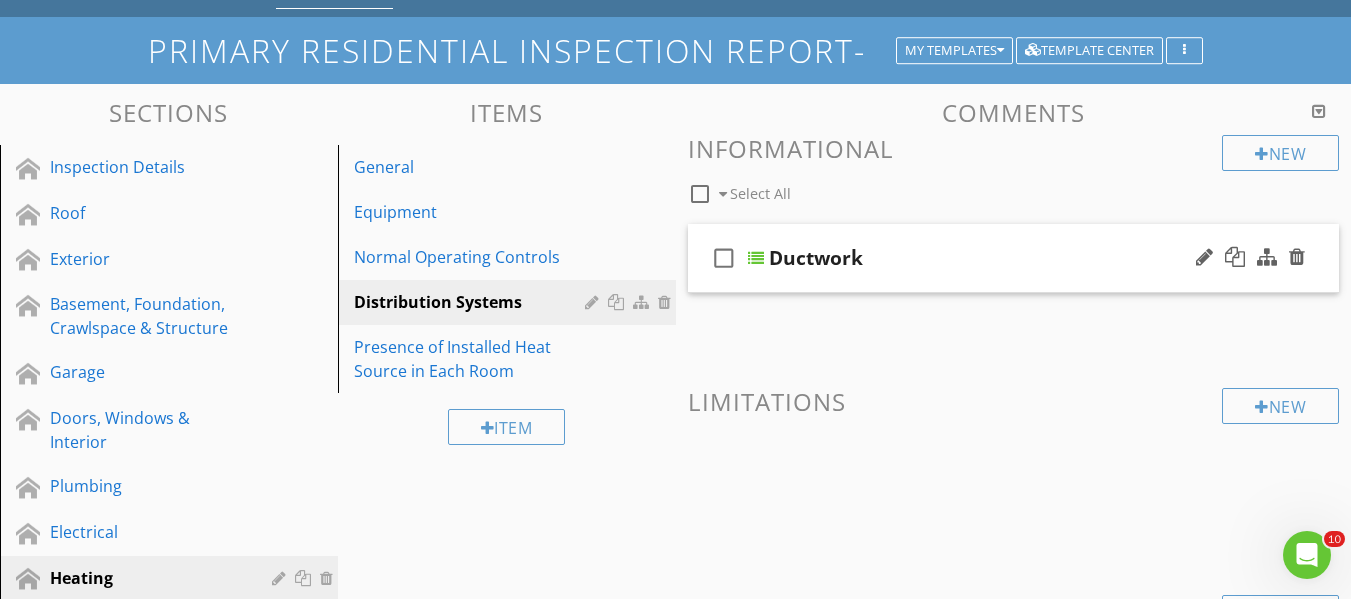 click at bounding box center (756, 258) 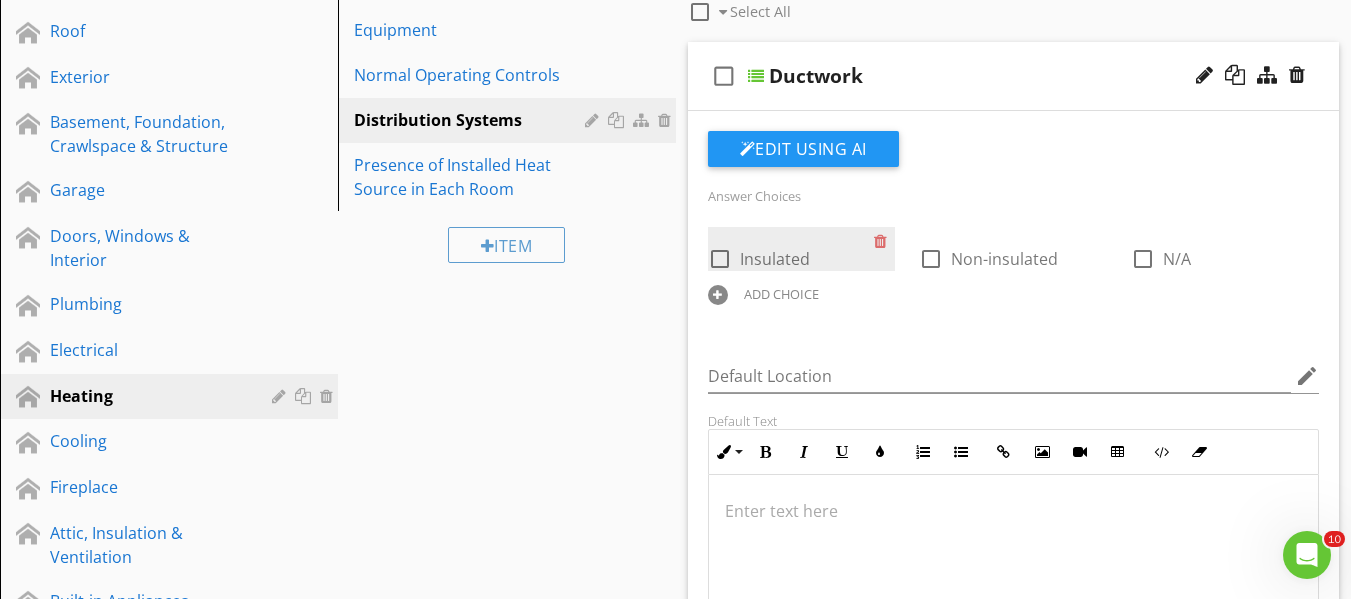 scroll, scrollTop: 200, scrollLeft: 0, axis: vertical 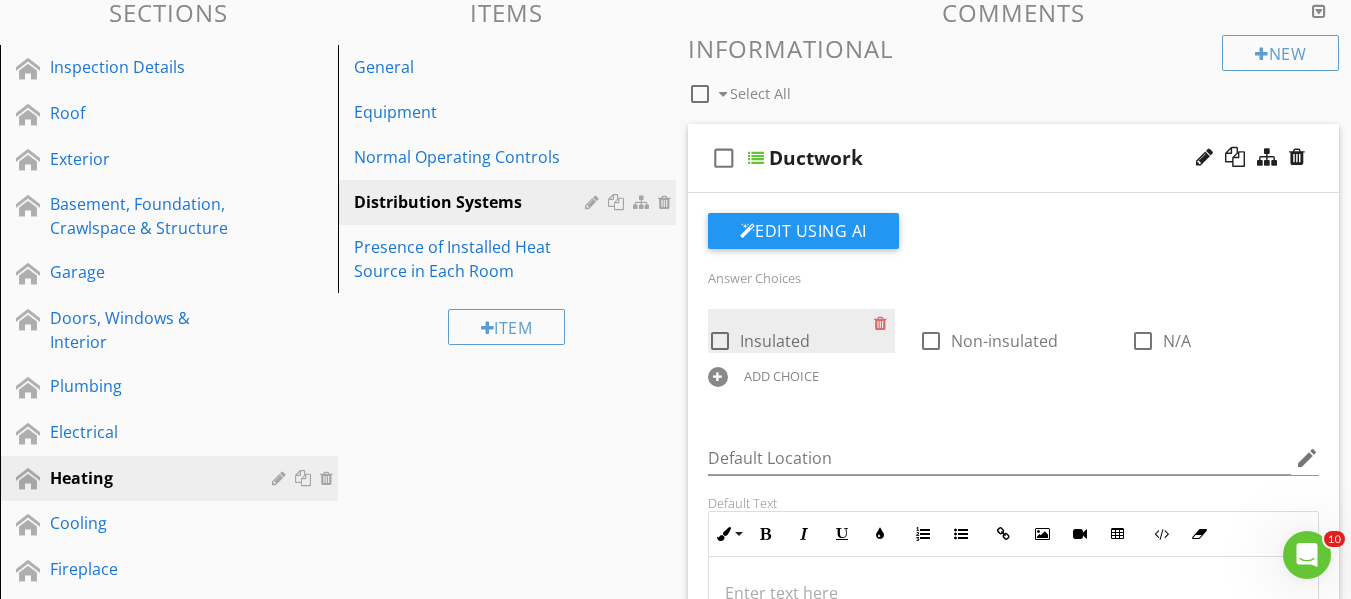 click at bounding box center (720, 341) 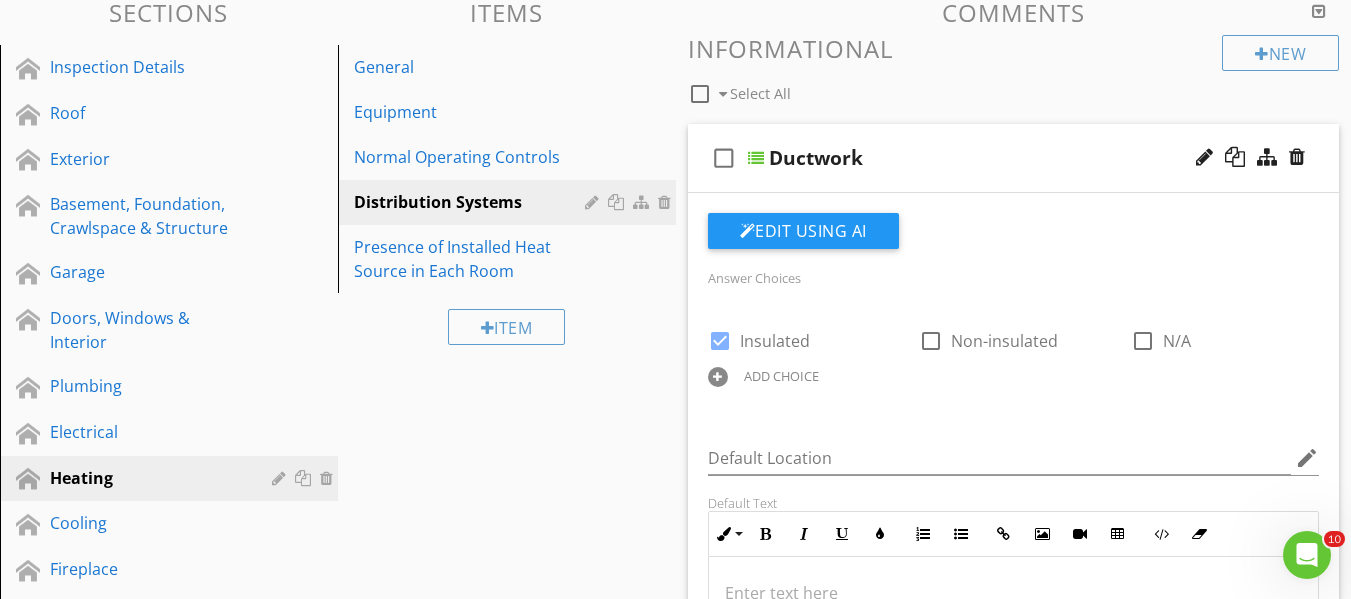 click on "Ductwork" at bounding box center (816, 158) 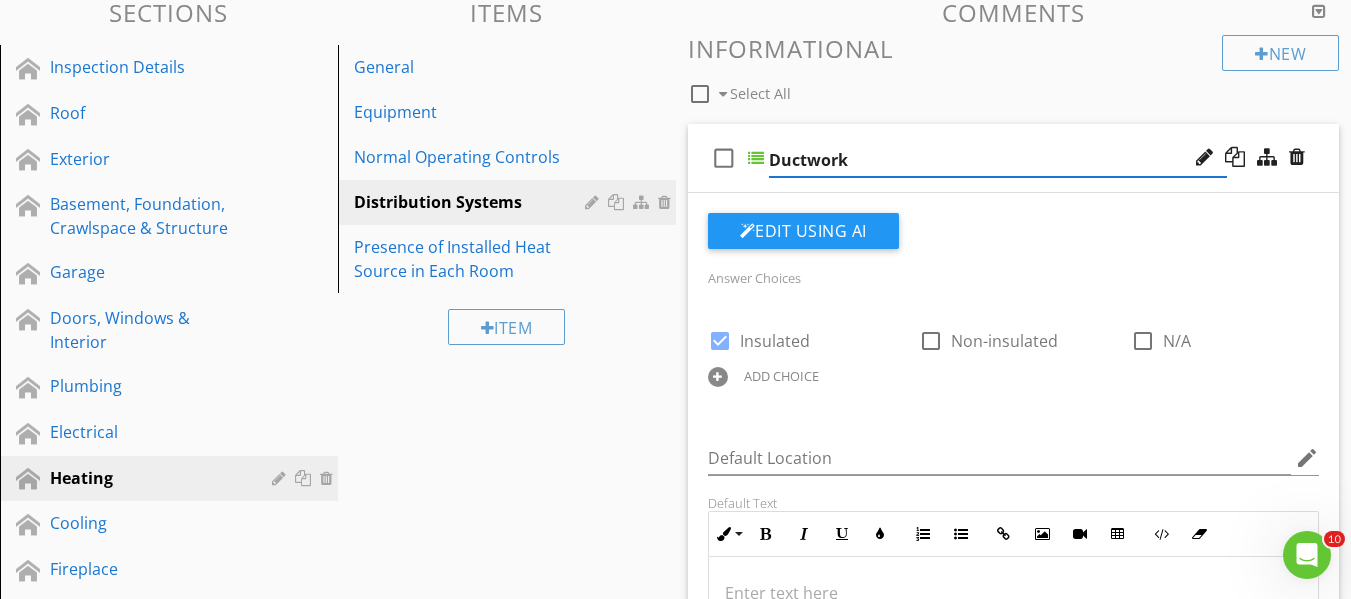 click at bounding box center [756, 158] 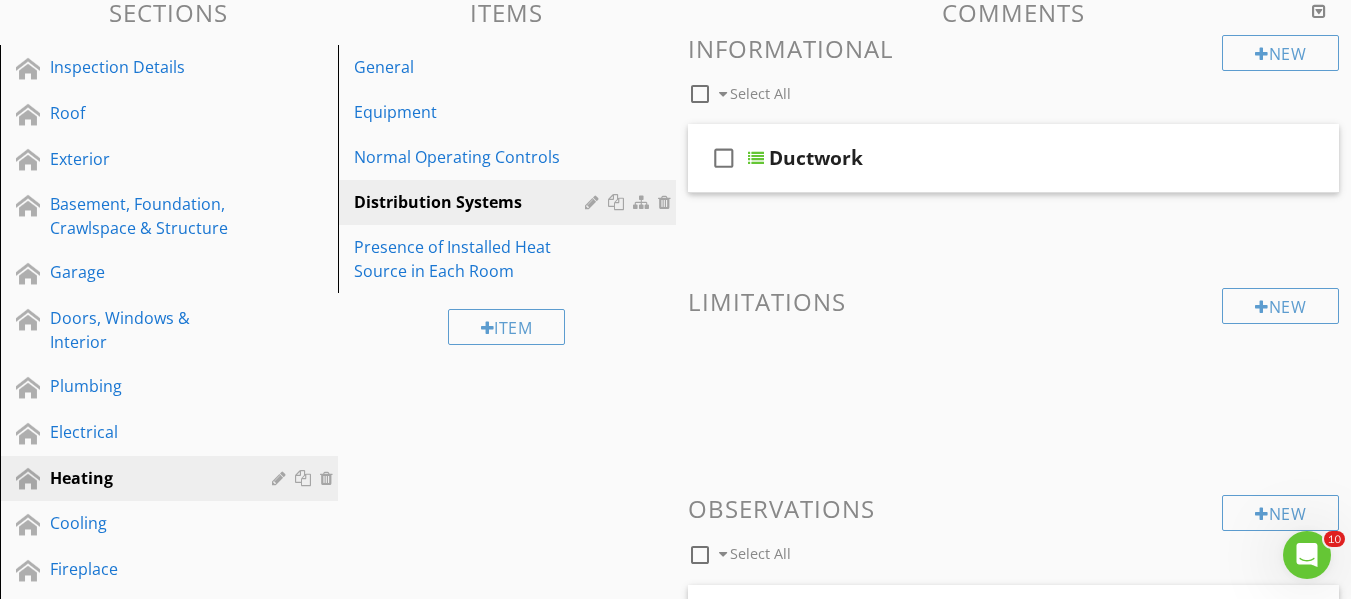 click at bounding box center (756, 158) 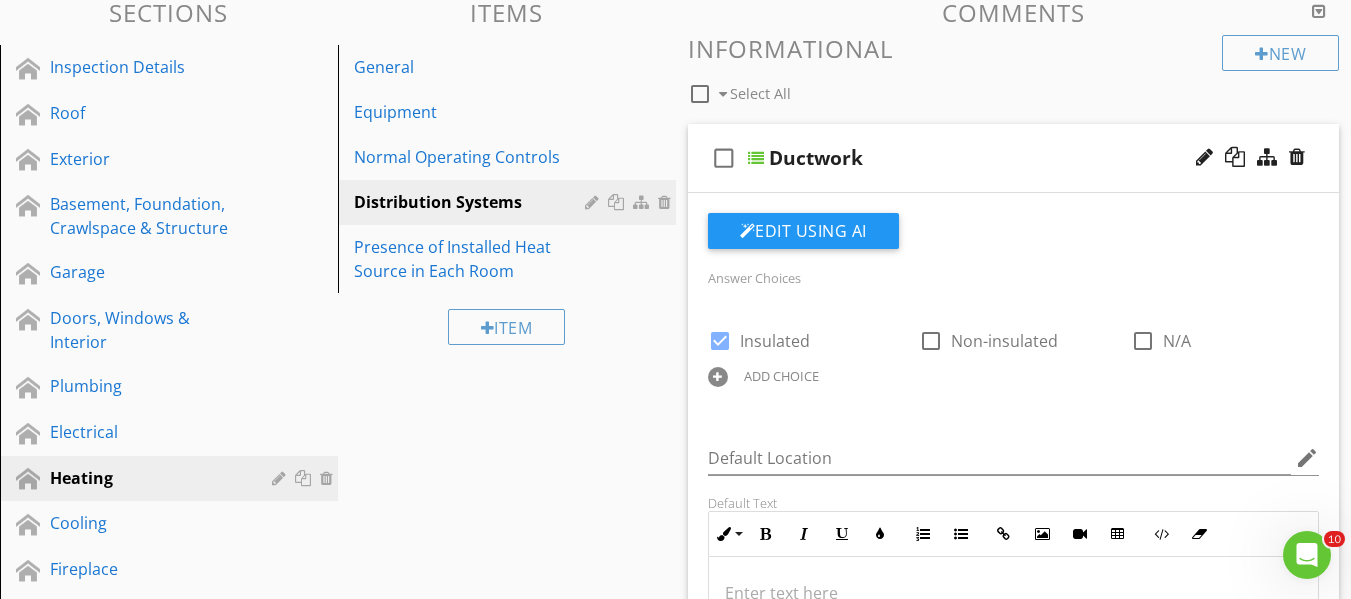 click at bounding box center [756, 158] 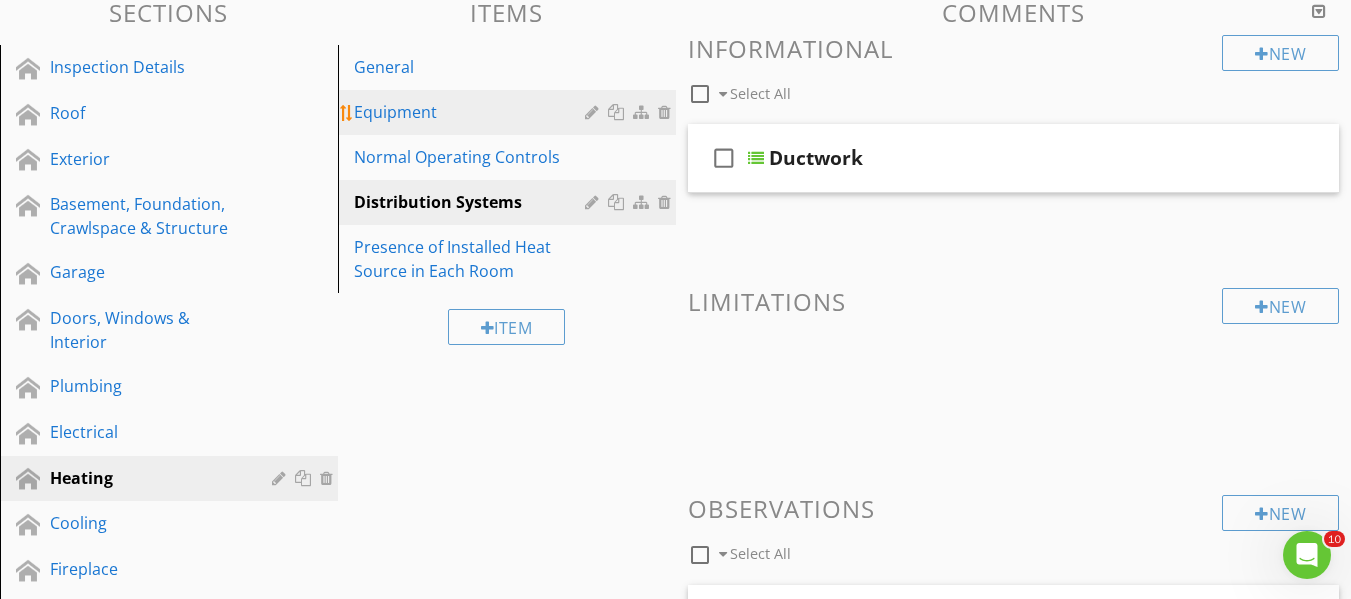 click on "Equipment" at bounding box center [472, 112] 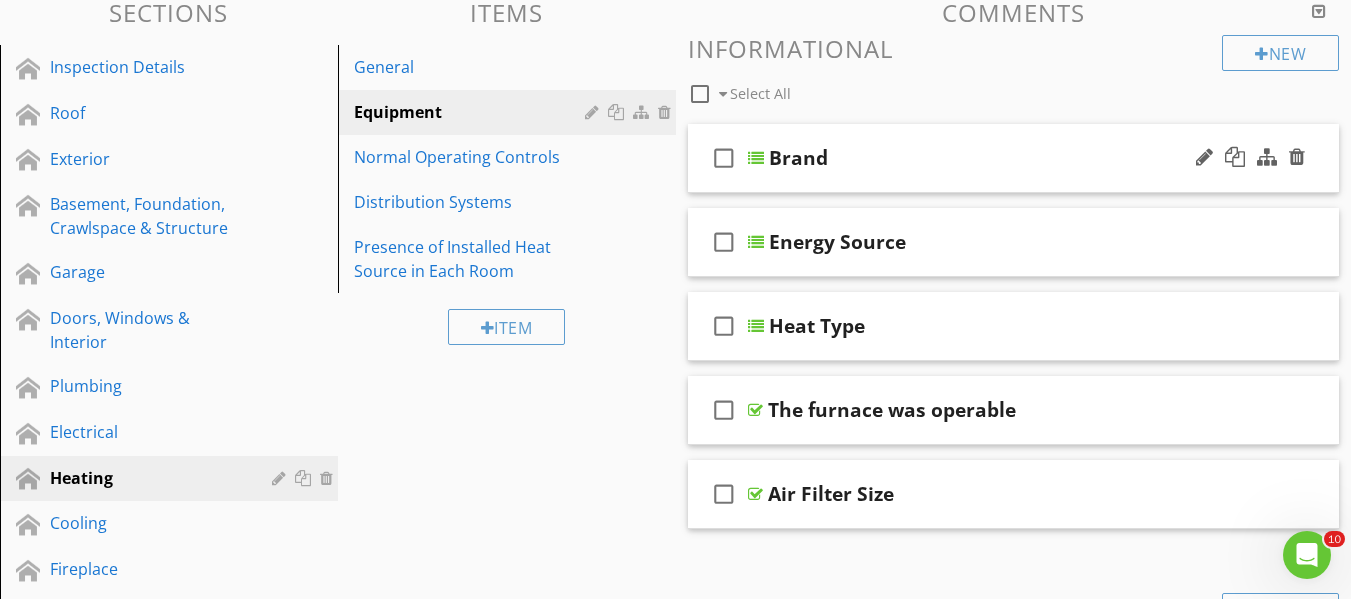 click on "check_box_outline_blank" at bounding box center [724, 158] 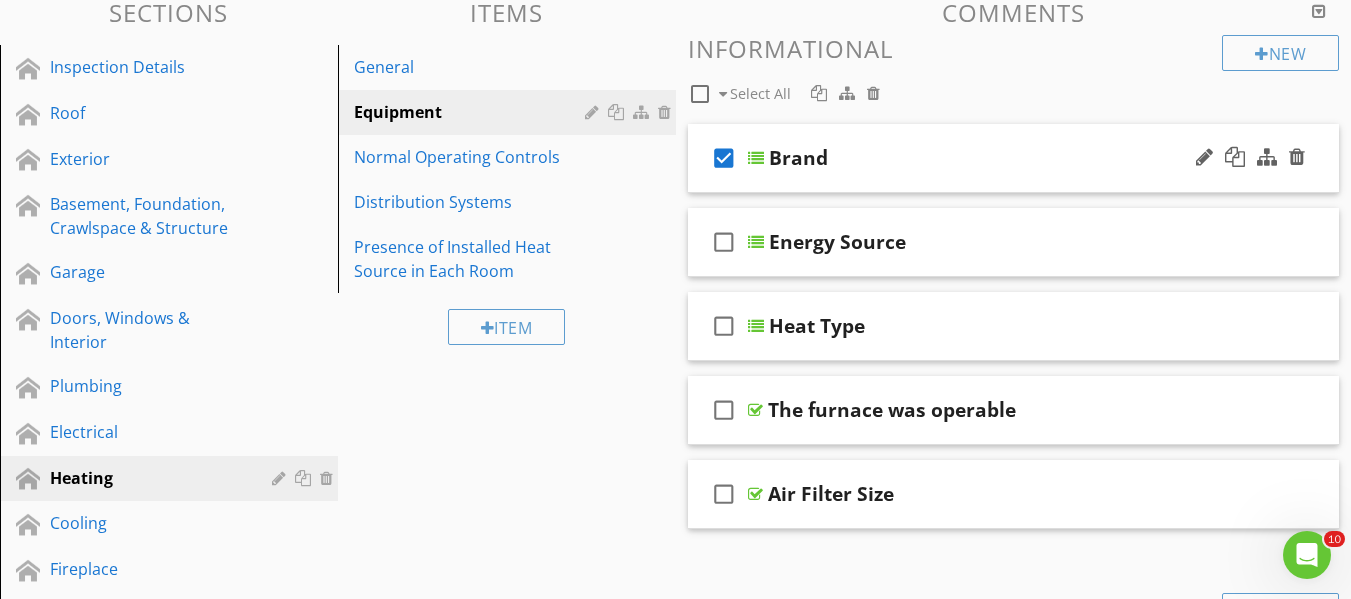 click on "check_box" at bounding box center (724, 158) 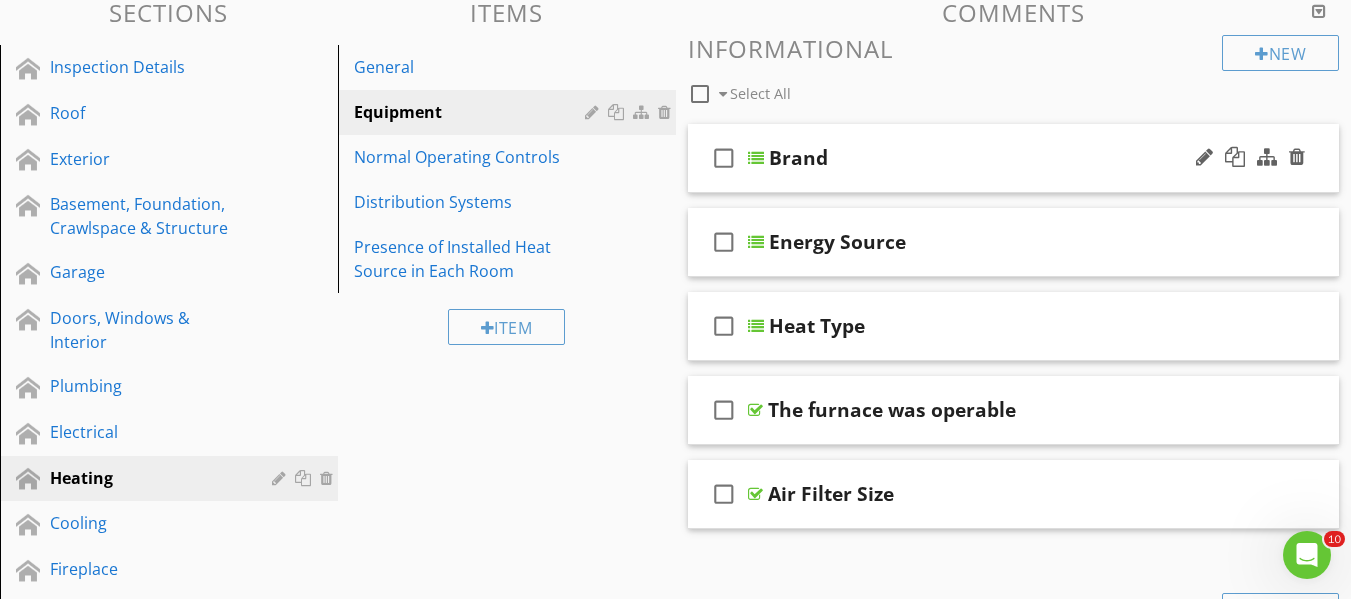 click on "check_box_outline_blank" at bounding box center (724, 158) 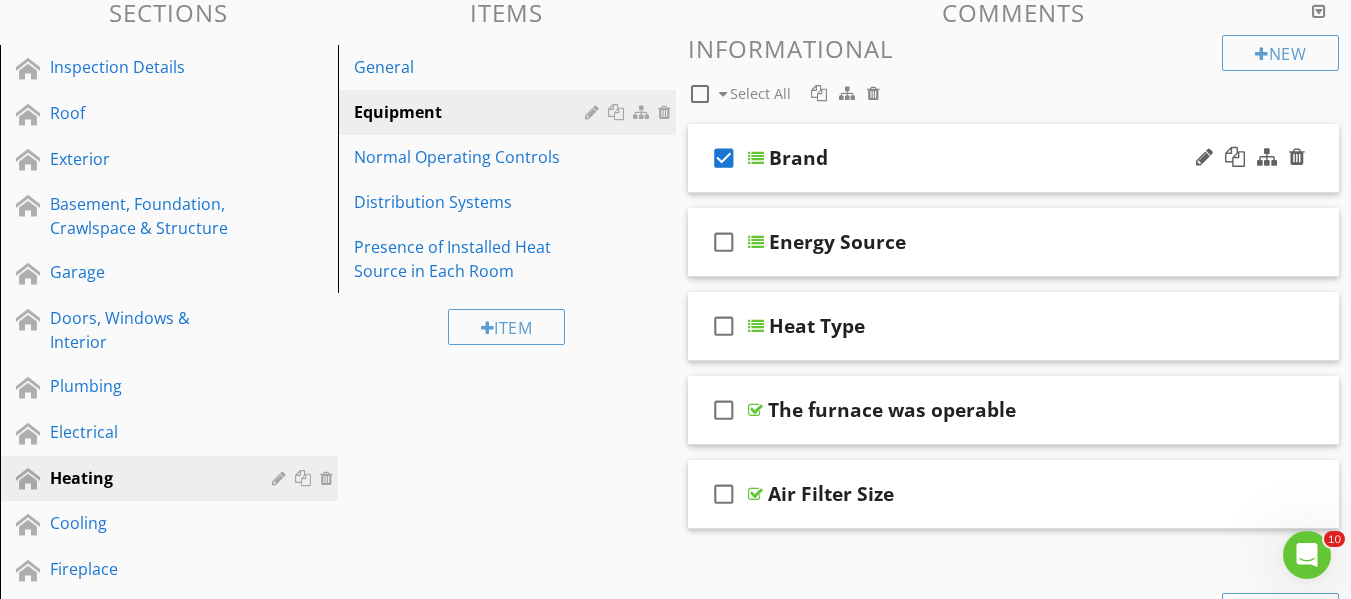 click at bounding box center [756, 158] 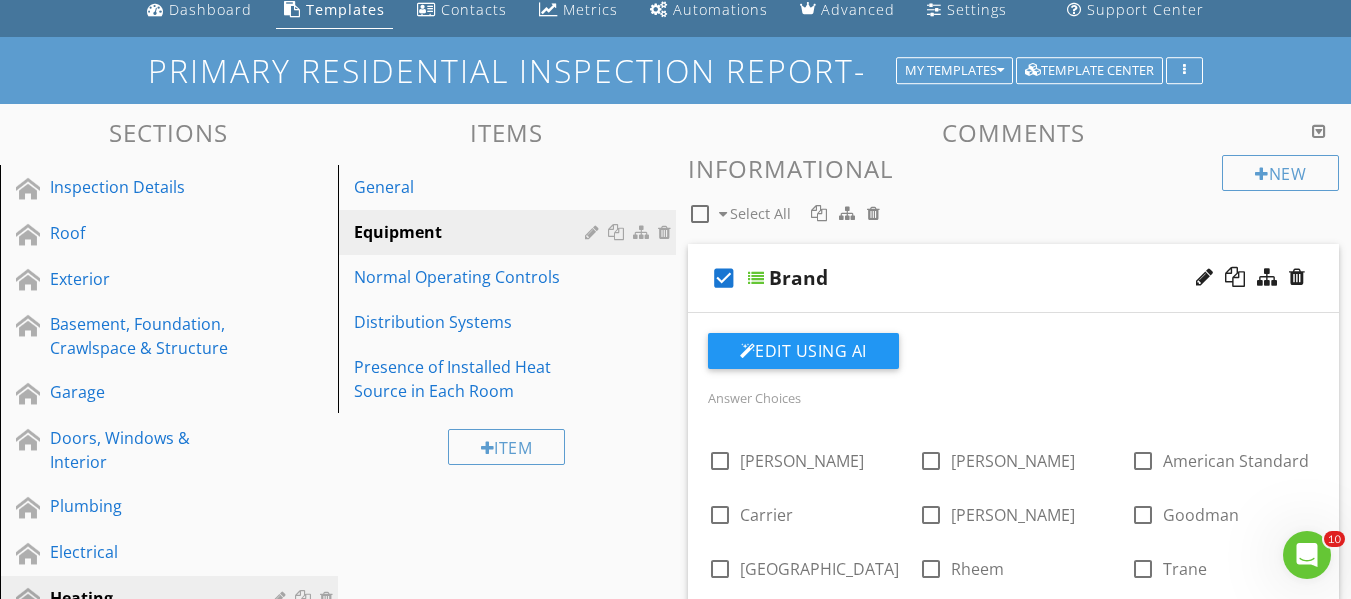 scroll, scrollTop: 0, scrollLeft: 0, axis: both 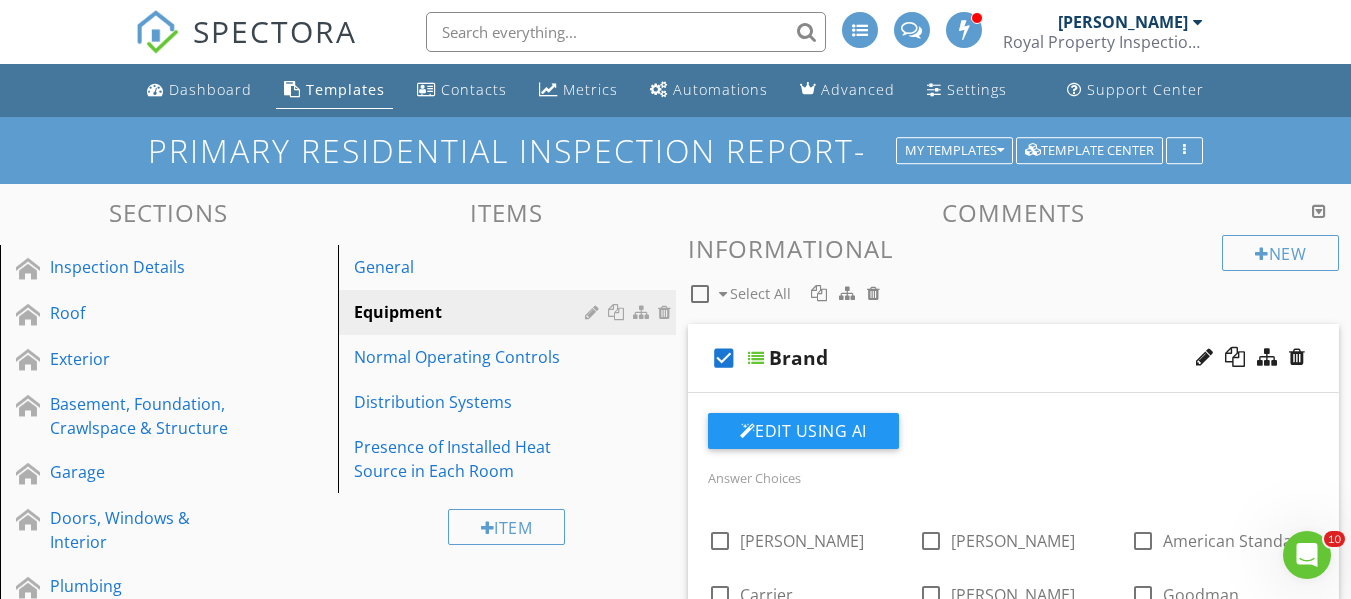 click on "check_box" at bounding box center [724, 358] 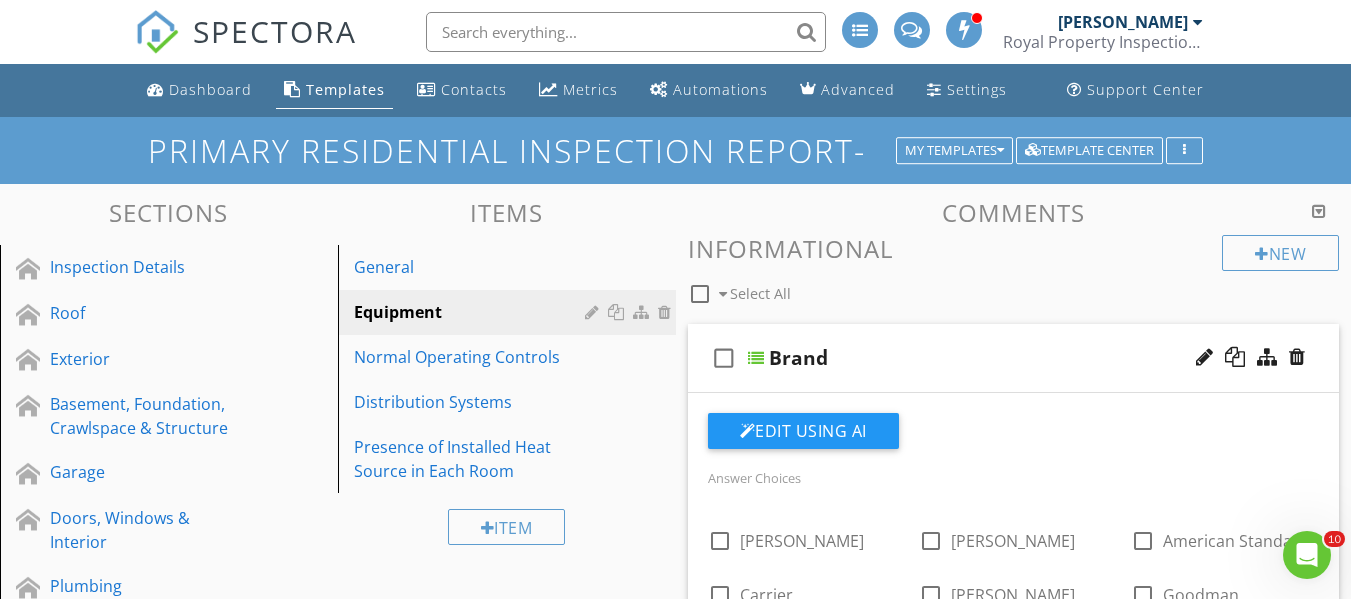 click on "check_box_outline_blank" at bounding box center (724, 358) 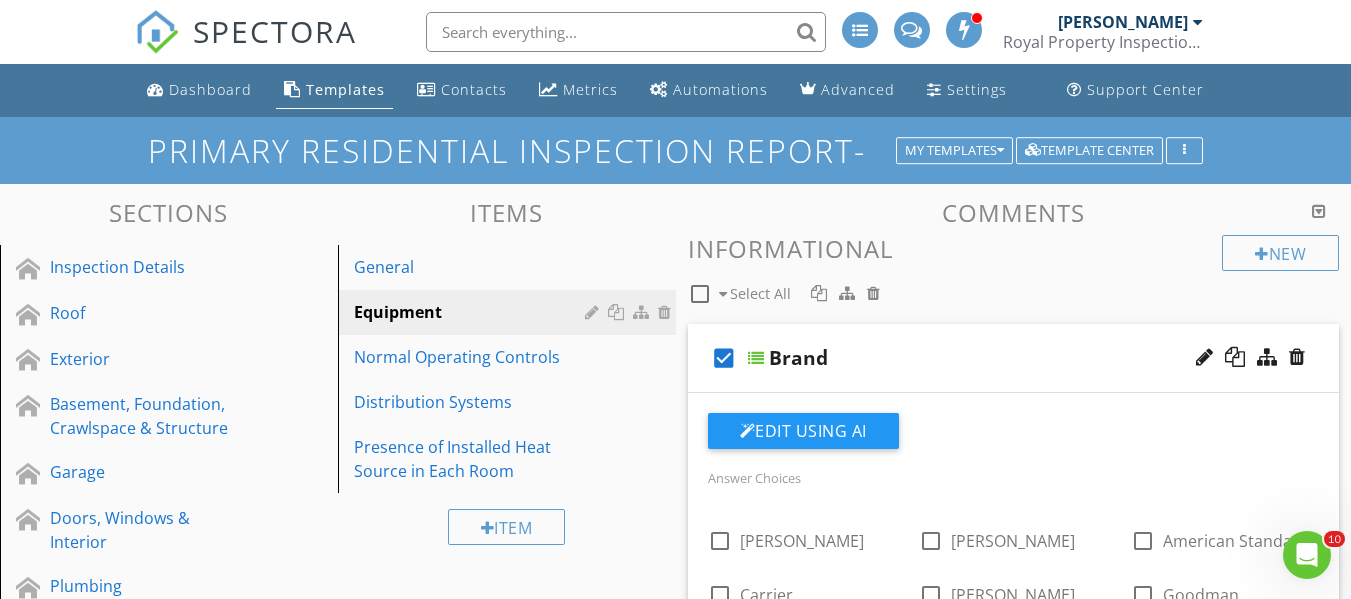 click on "check_box" at bounding box center (724, 358) 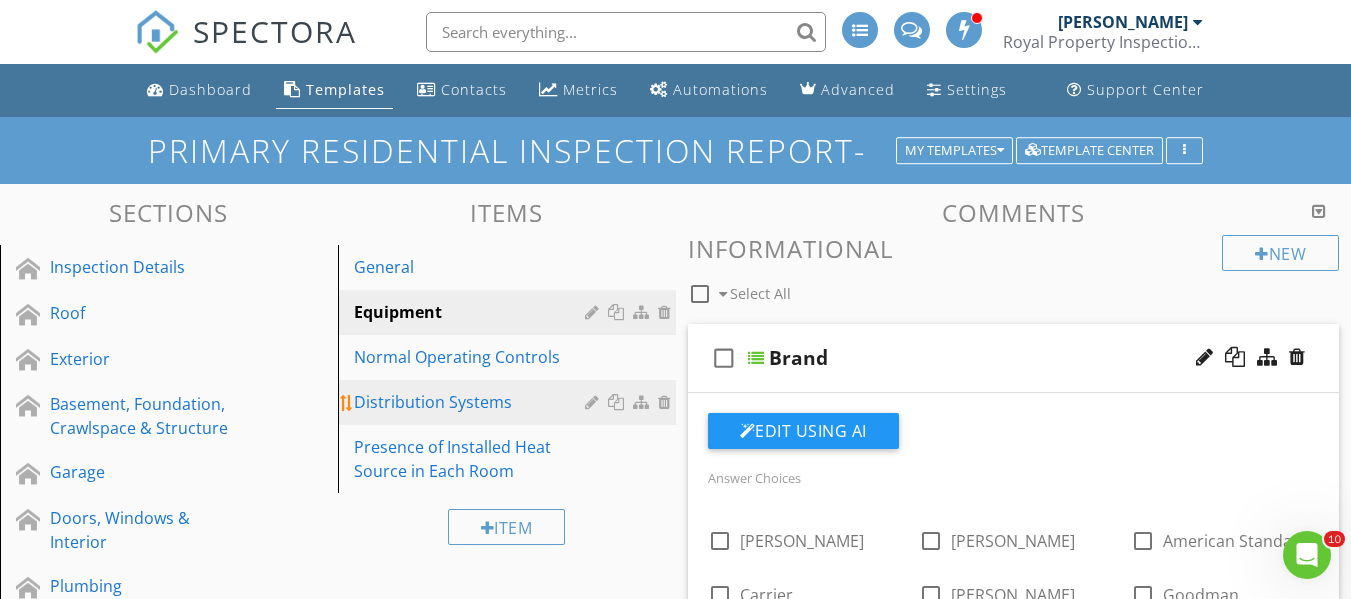 click on "Distribution Systems" at bounding box center (472, 402) 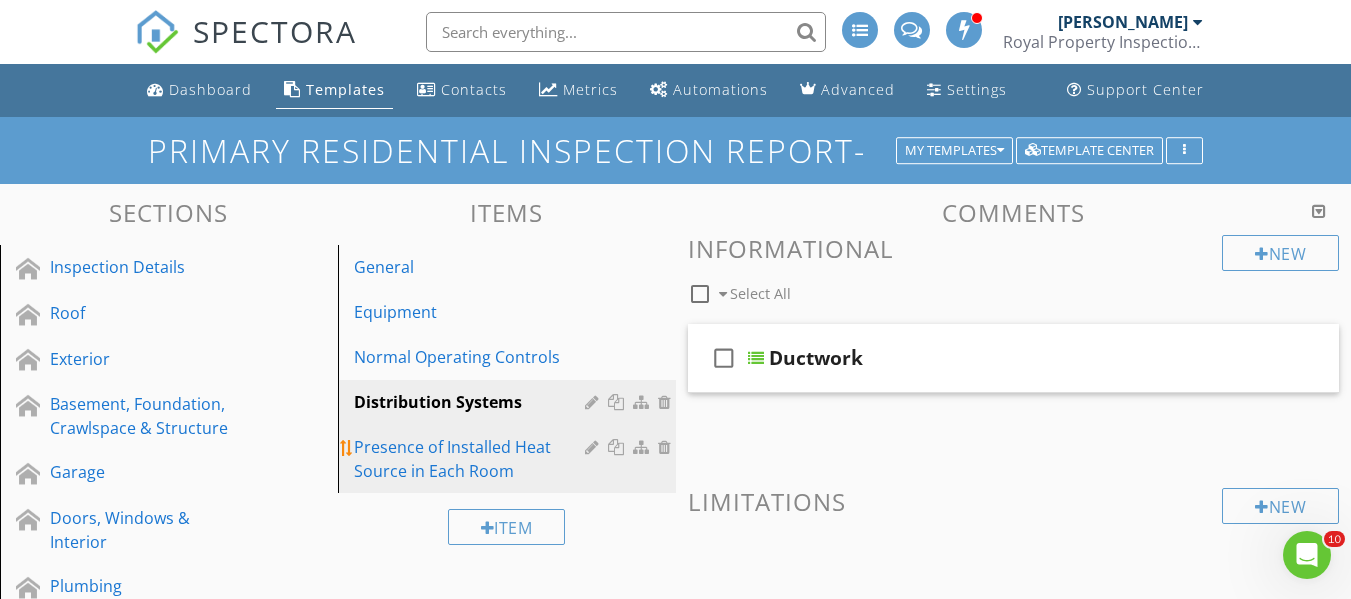 click on "Presence of Installed Heat Source in Each Room" at bounding box center (472, 459) 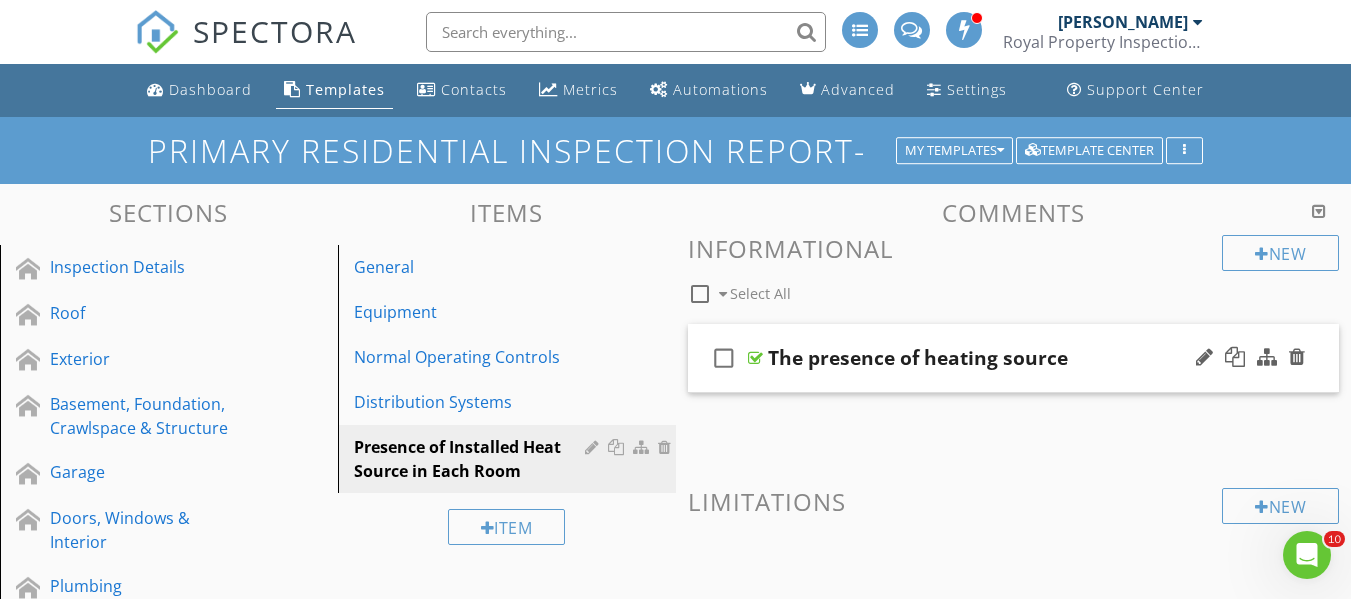 click at bounding box center (755, 358) 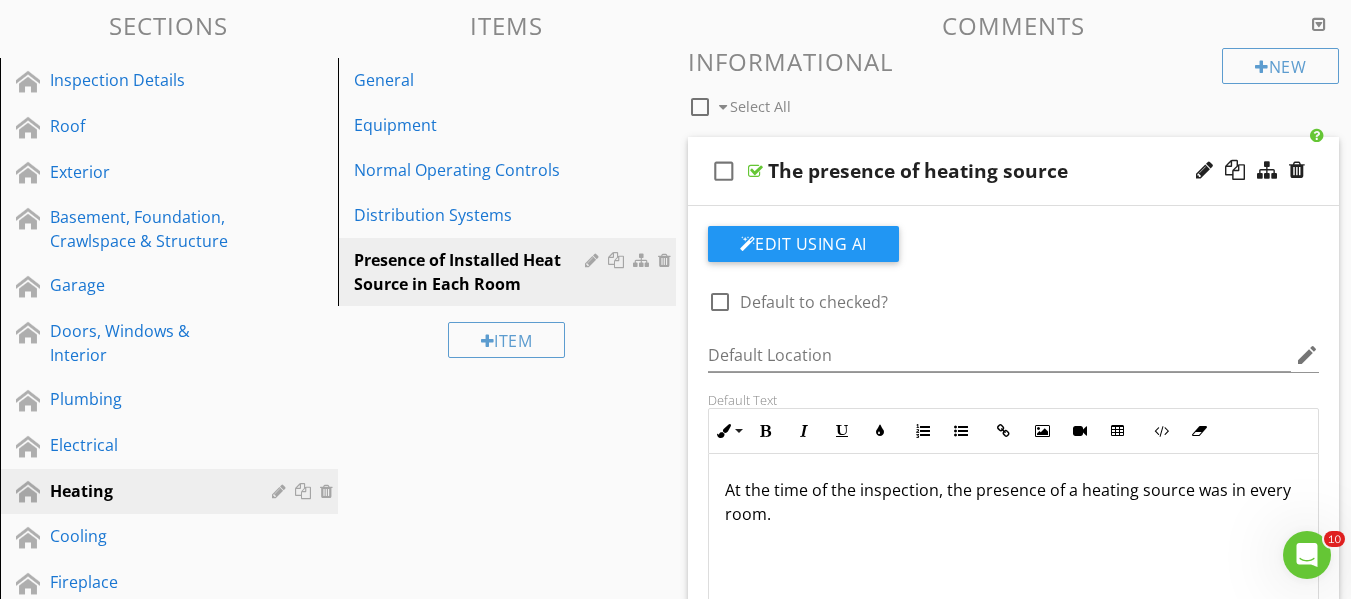 scroll, scrollTop: 200, scrollLeft: 0, axis: vertical 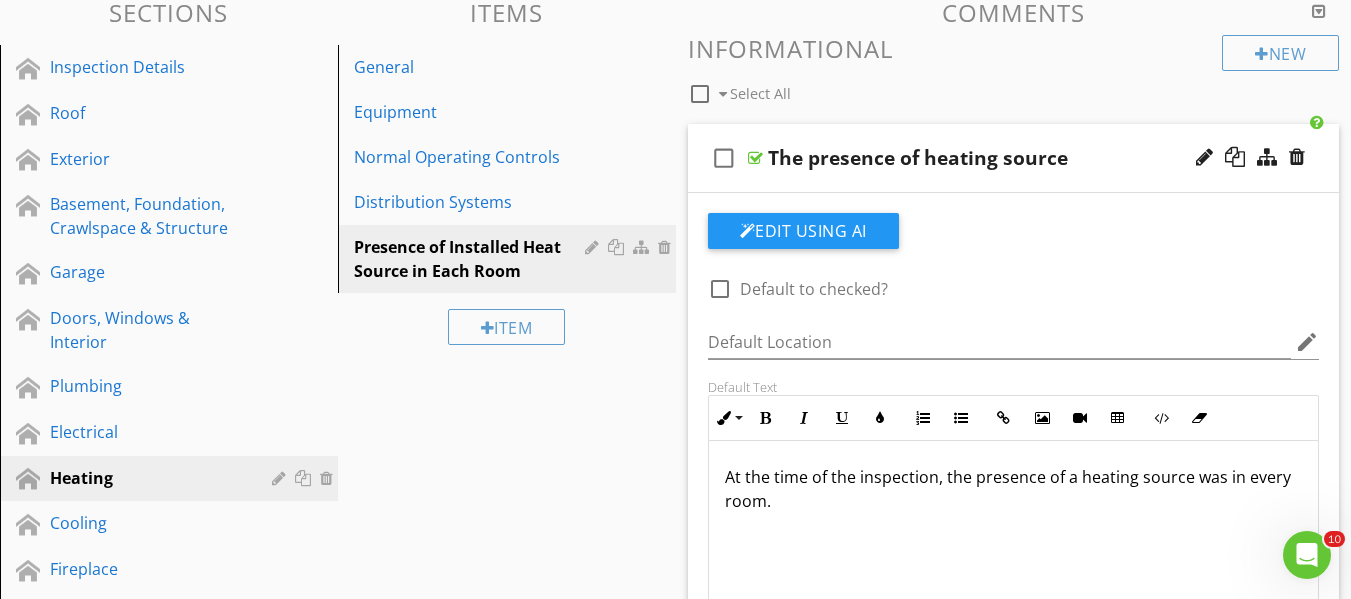 click at bounding box center [720, 289] 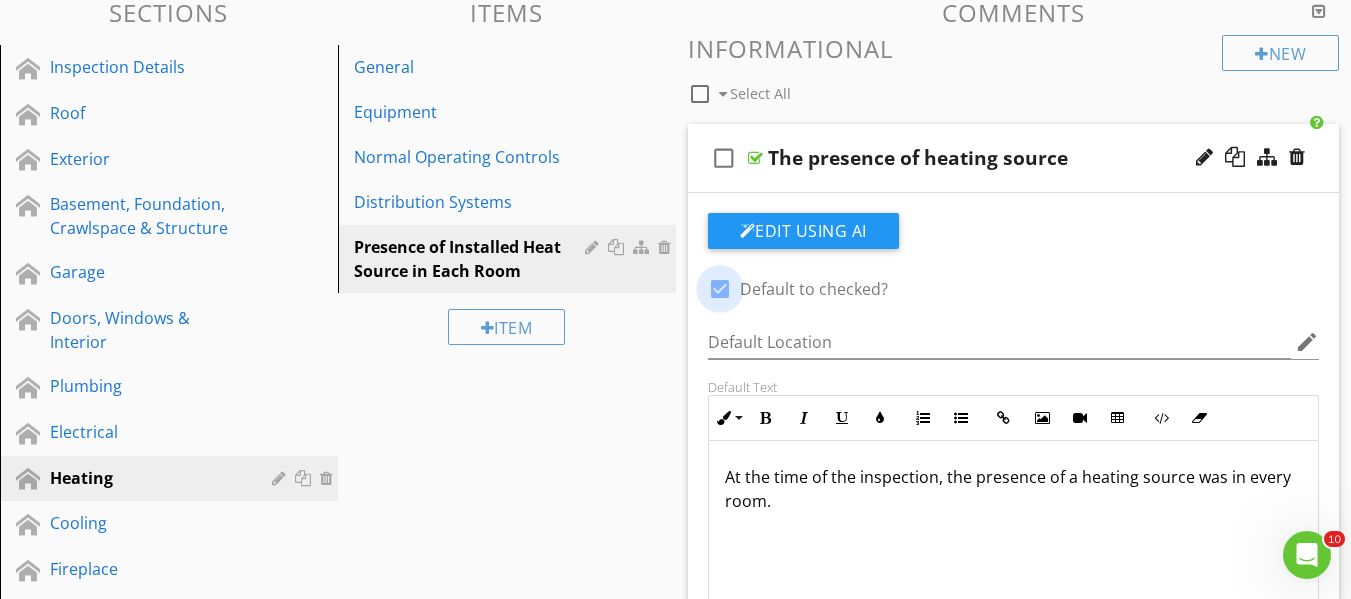 checkbox on "true" 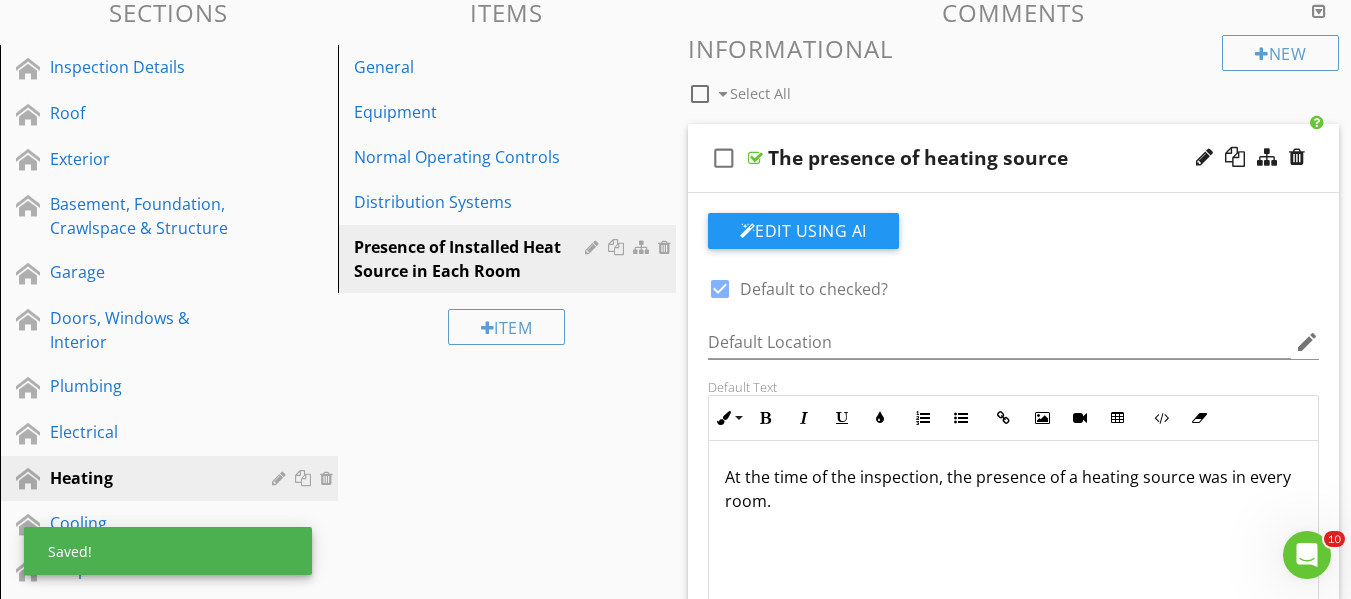 click at bounding box center [755, 158] 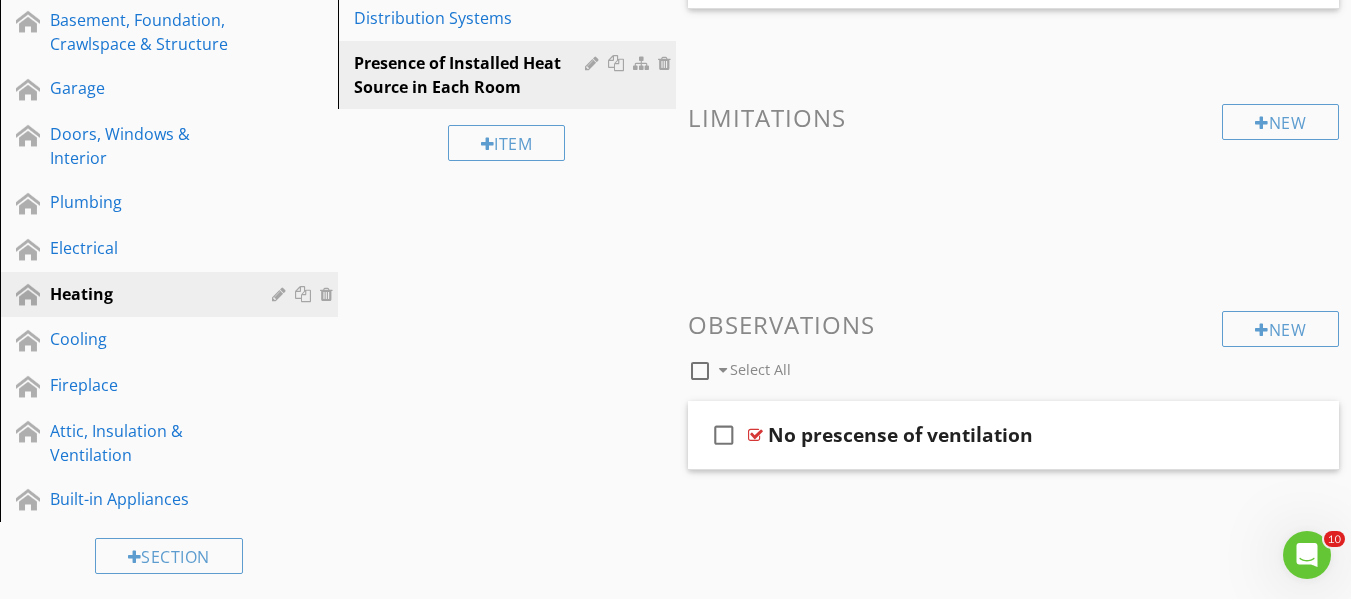 scroll, scrollTop: 400, scrollLeft: 0, axis: vertical 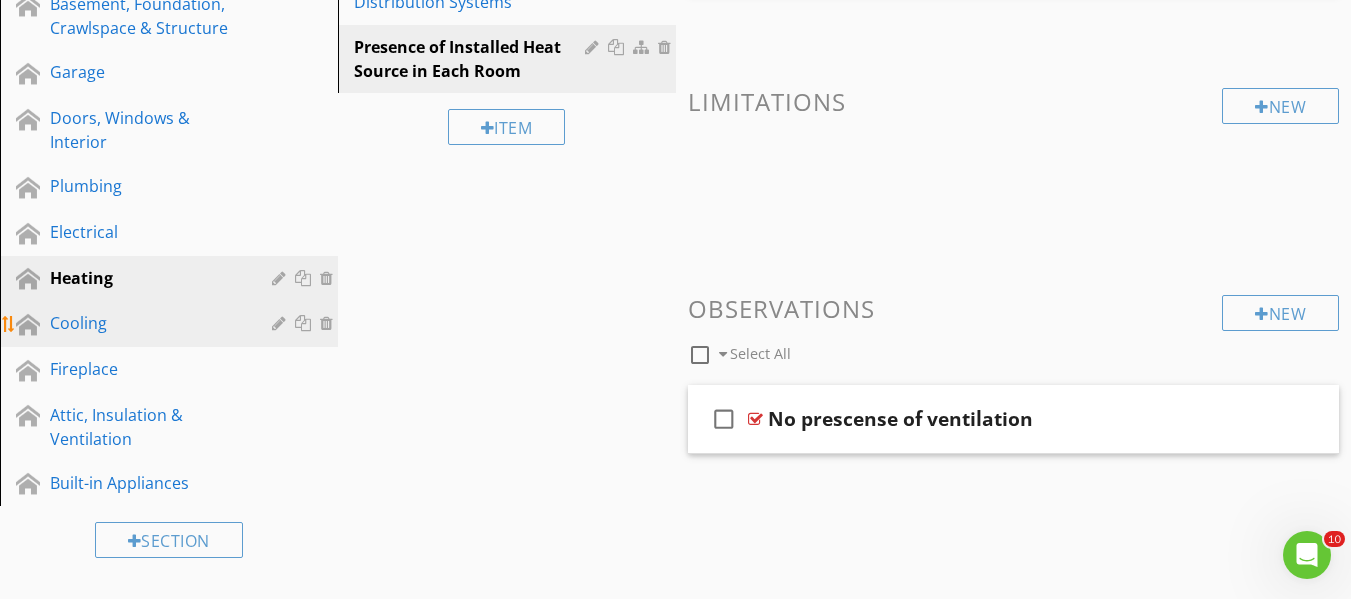 click on "Cooling" at bounding box center (146, 323) 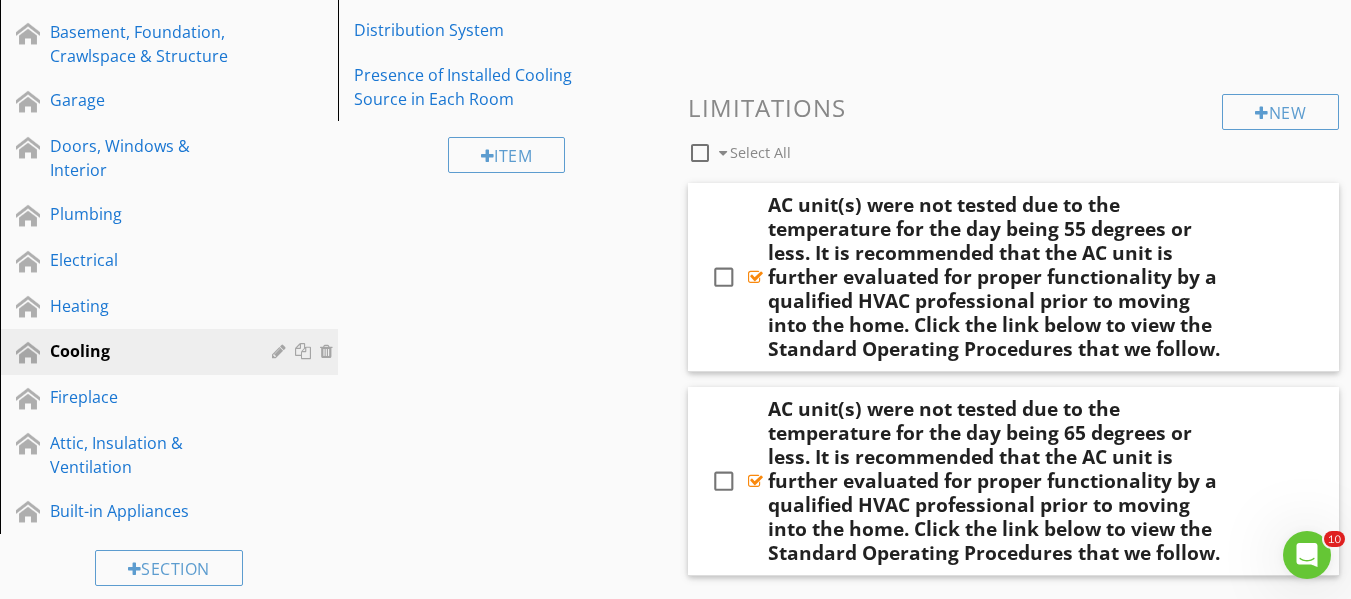 scroll, scrollTop: 500, scrollLeft: 0, axis: vertical 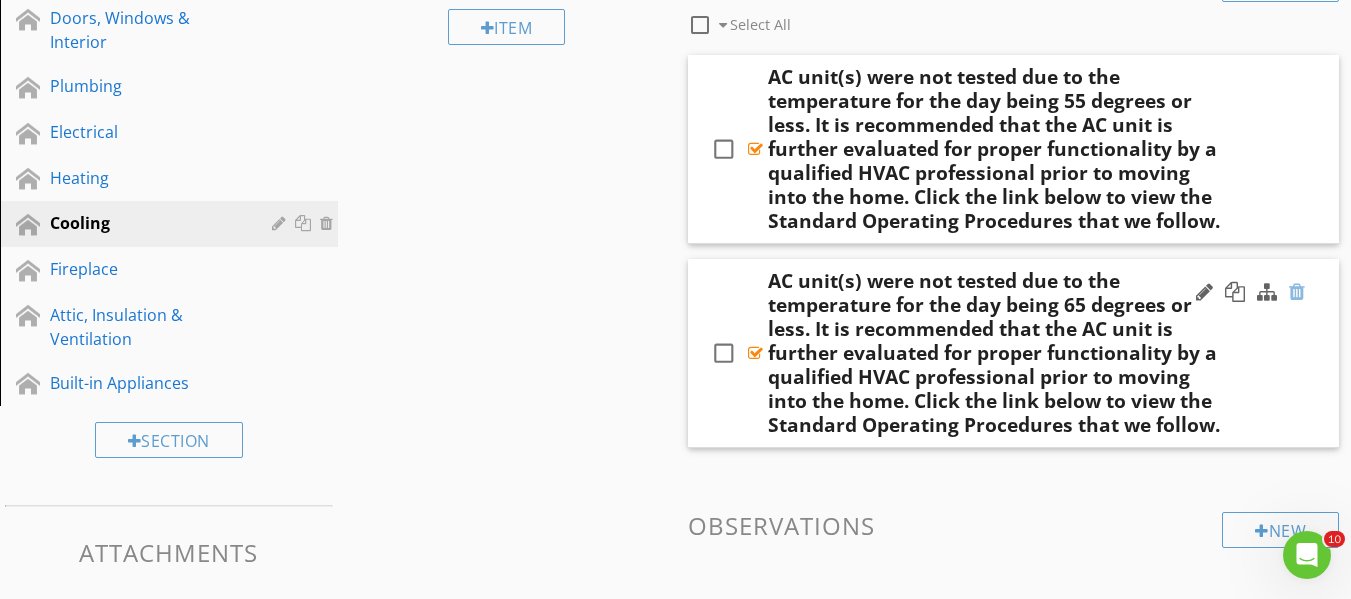 click at bounding box center (1297, 292) 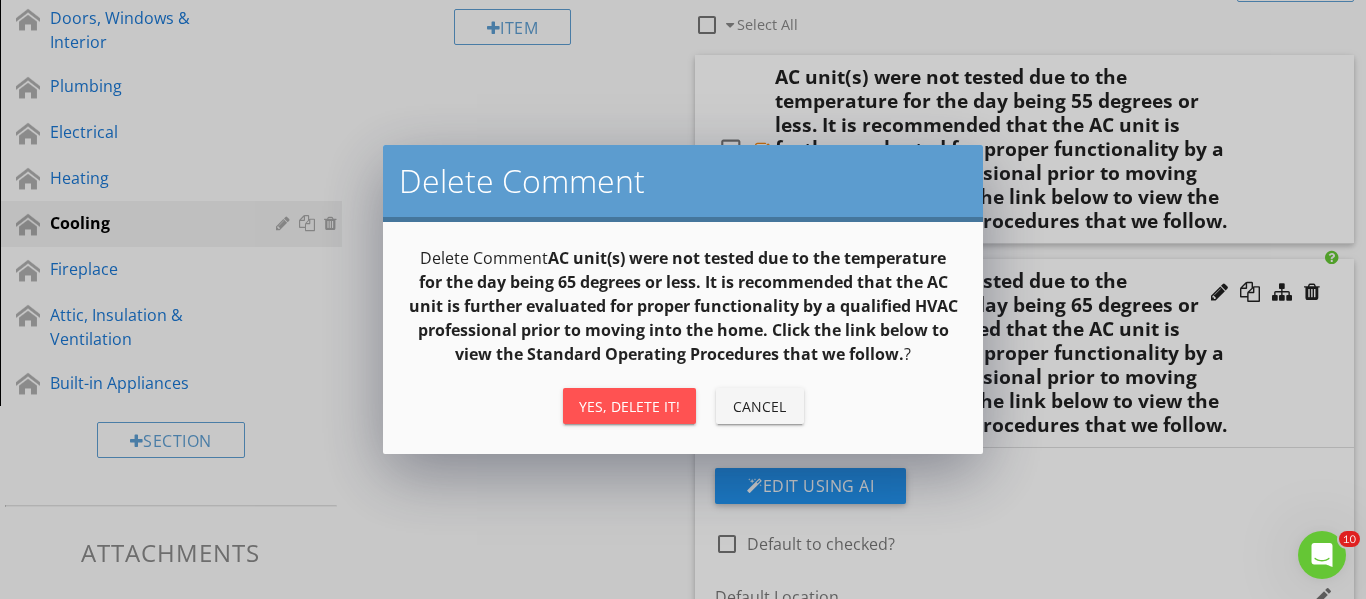 click on "Yes, Delete it!" at bounding box center (629, 406) 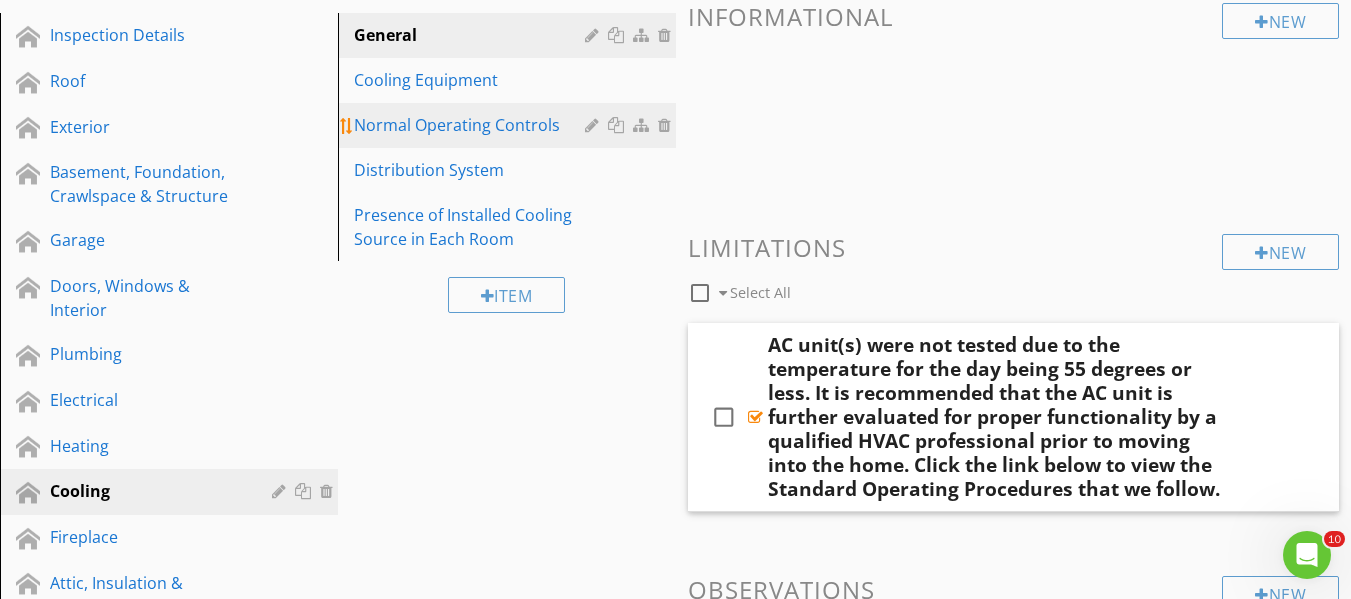 scroll, scrollTop: 100, scrollLeft: 0, axis: vertical 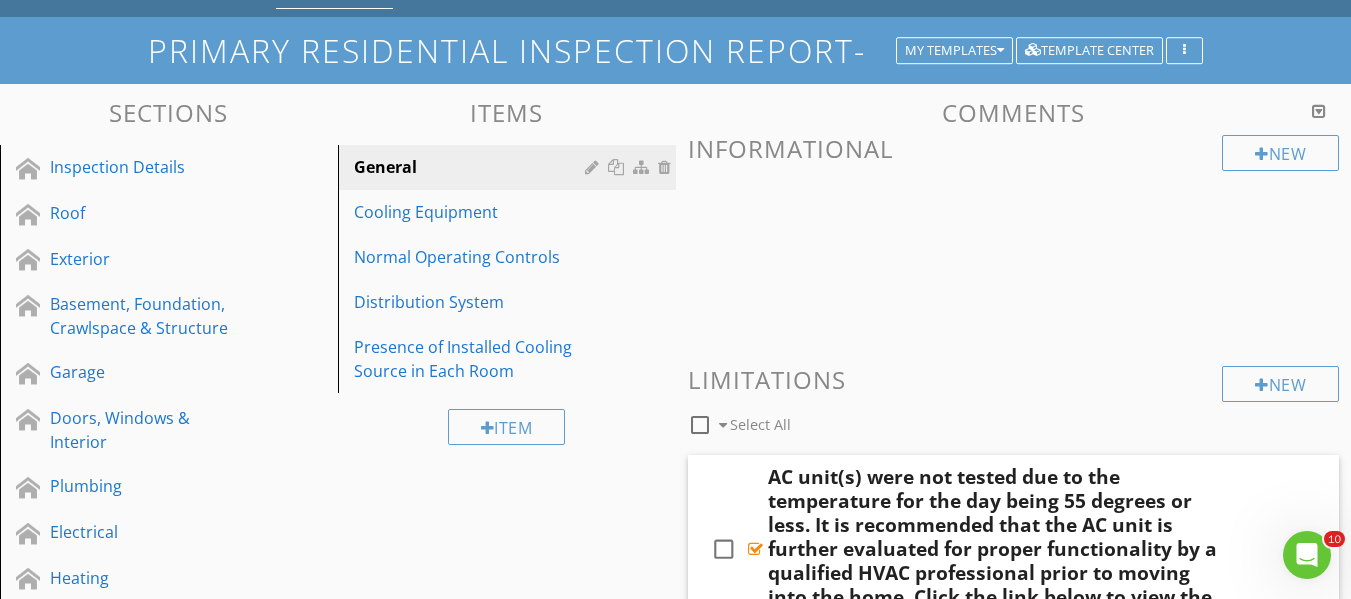 click on "Select All" at bounding box center (760, 424) 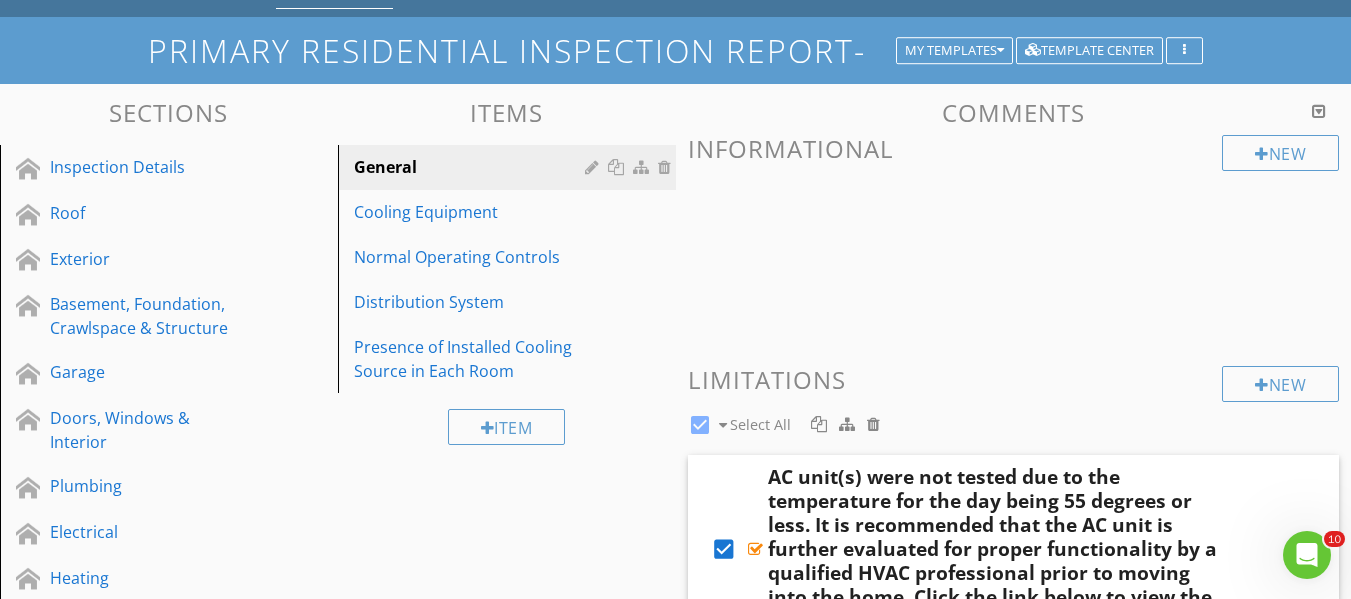 click on "Select All" at bounding box center [760, 424] 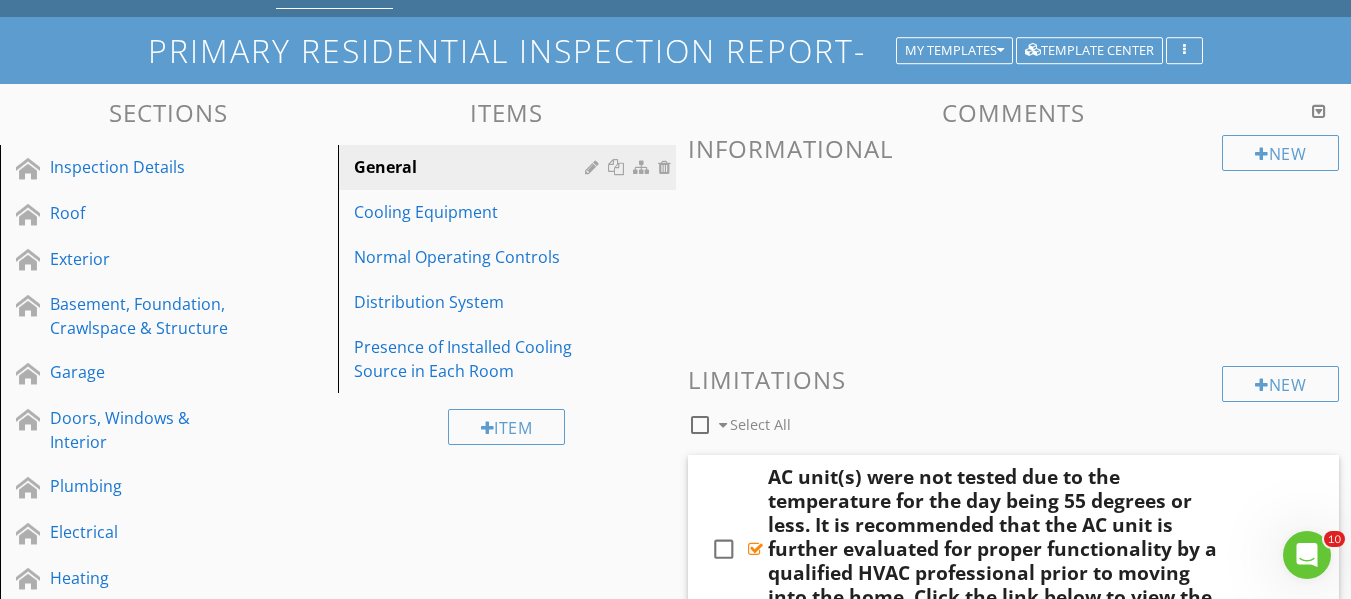 click at bounding box center [723, 425] 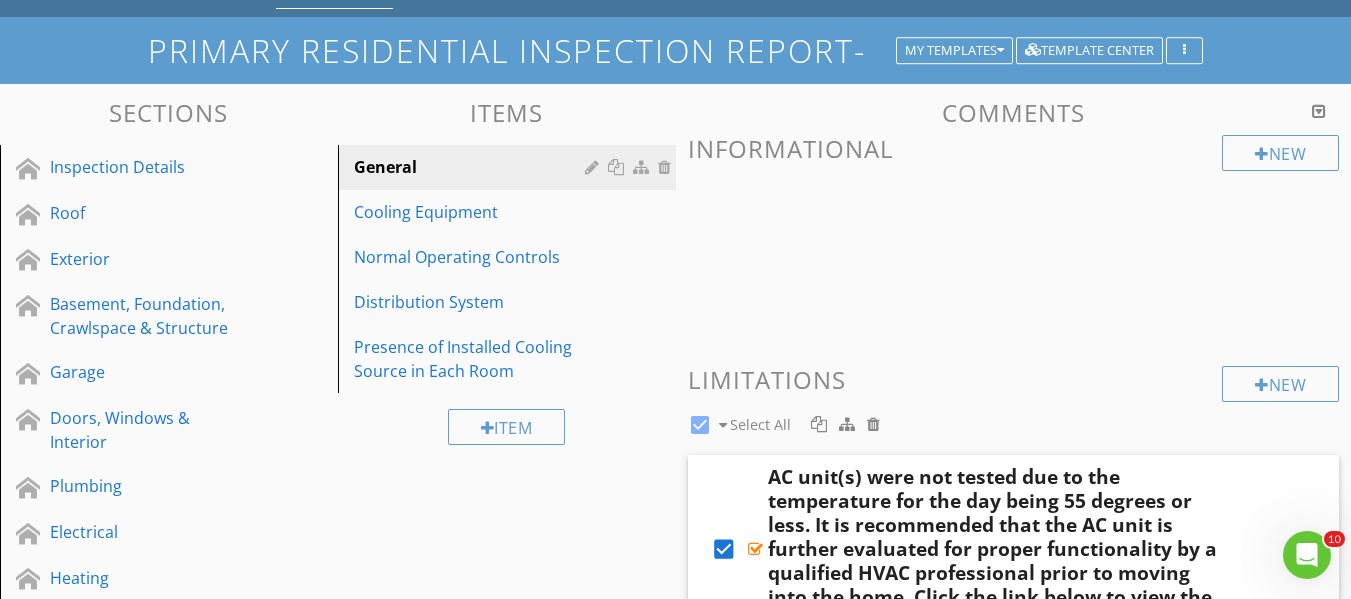 click at bounding box center [723, 425] 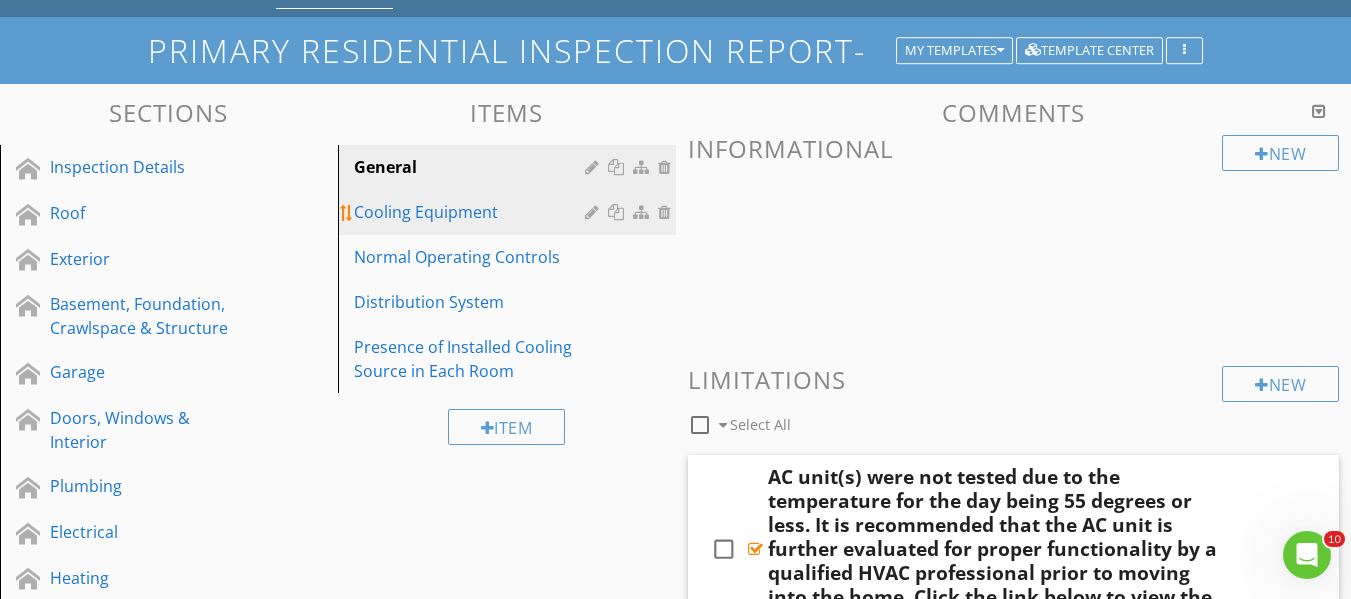 click on "Cooling Equipment" at bounding box center (472, 212) 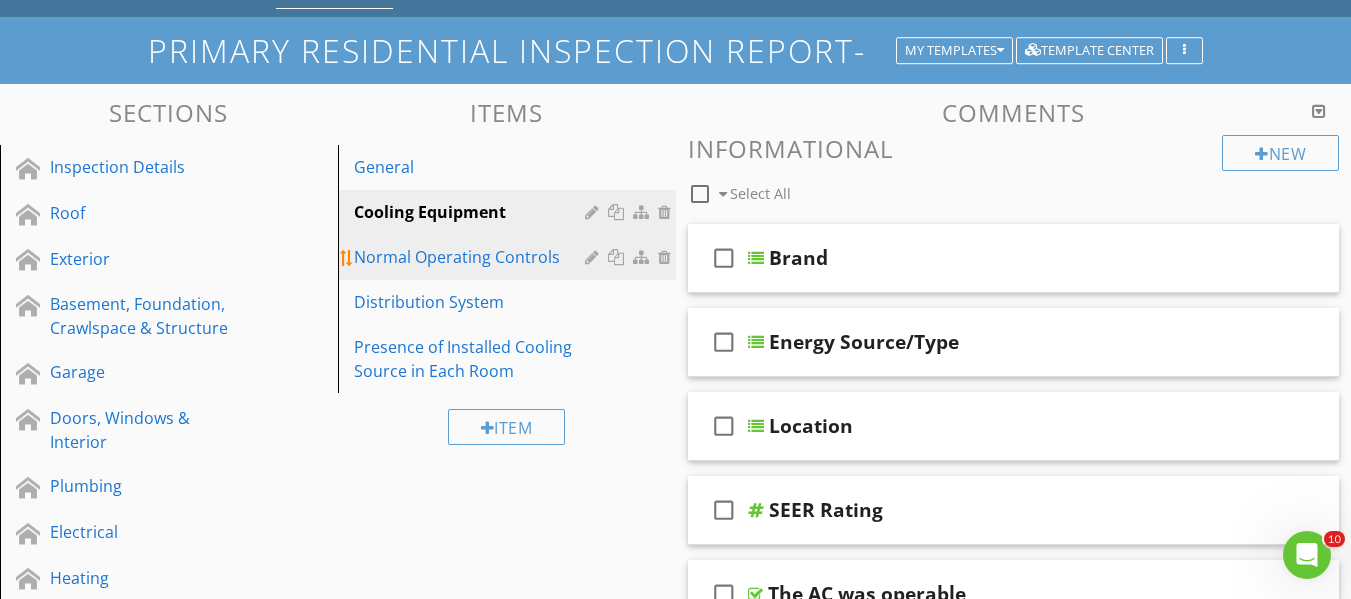 click on "Normal Operating Controls" at bounding box center [472, 257] 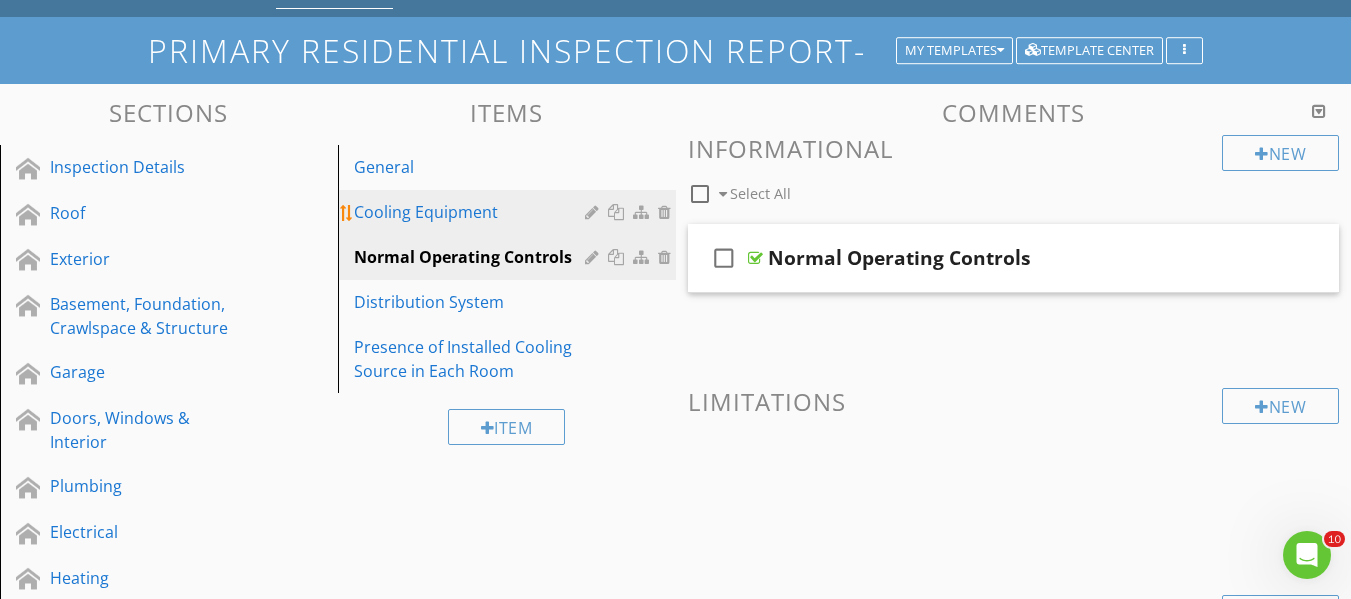 click on "Cooling Equipment" at bounding box center (472, 212) 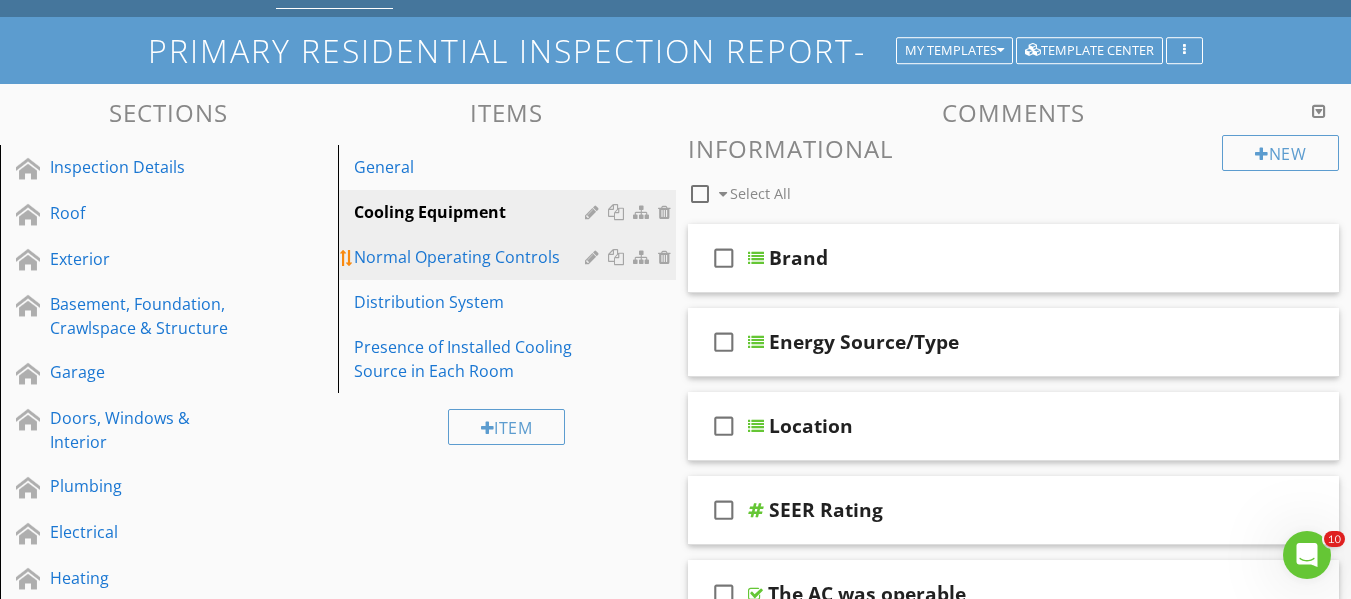 click on "Normal Operating Controls" at bounding box center [472, 257] 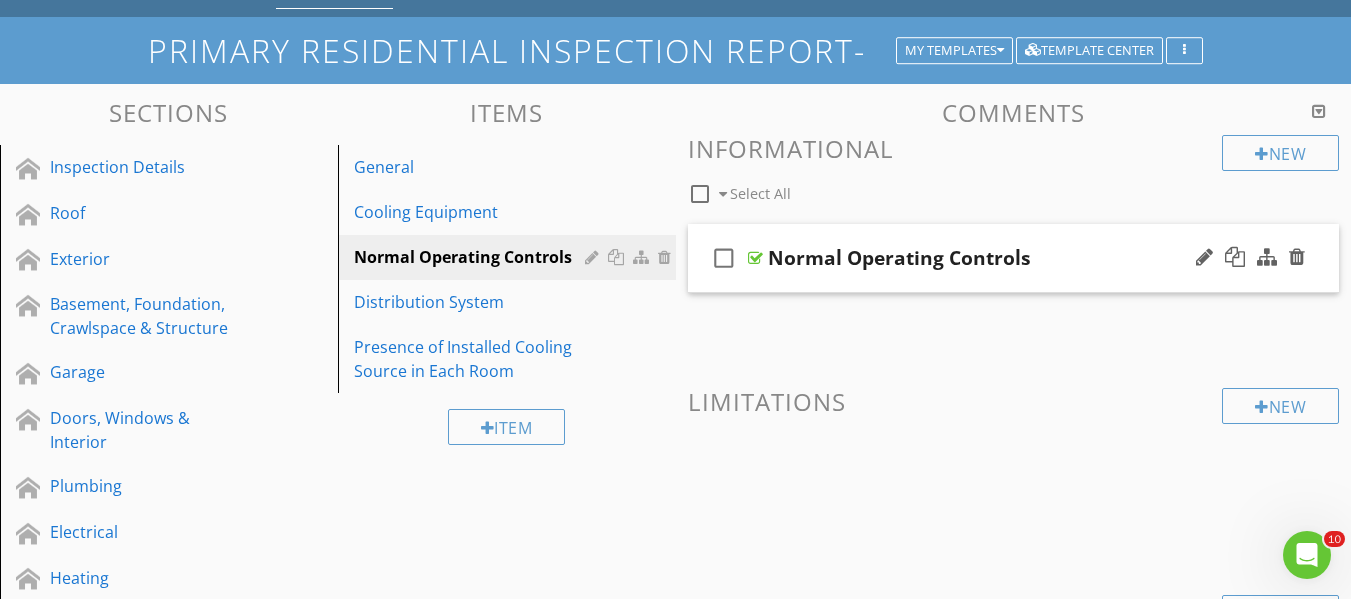 click at bounding box center [755, 258] 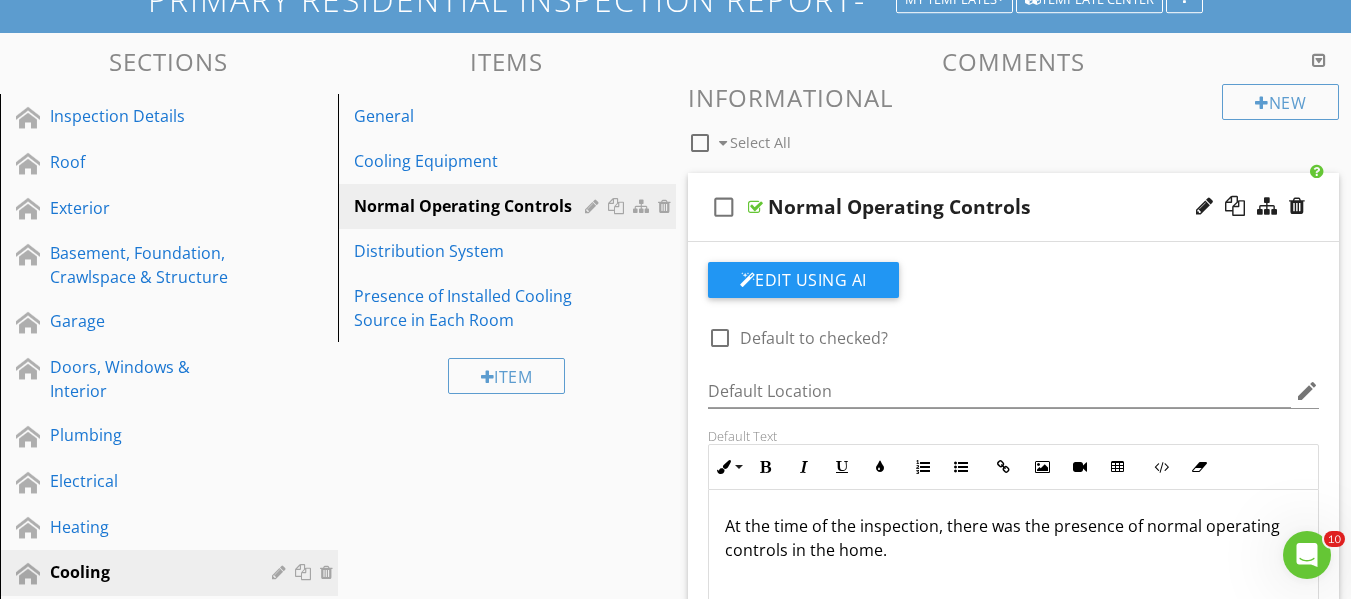 scroll, scrollTop: 300, scrollLeft: 0, axis: vertical 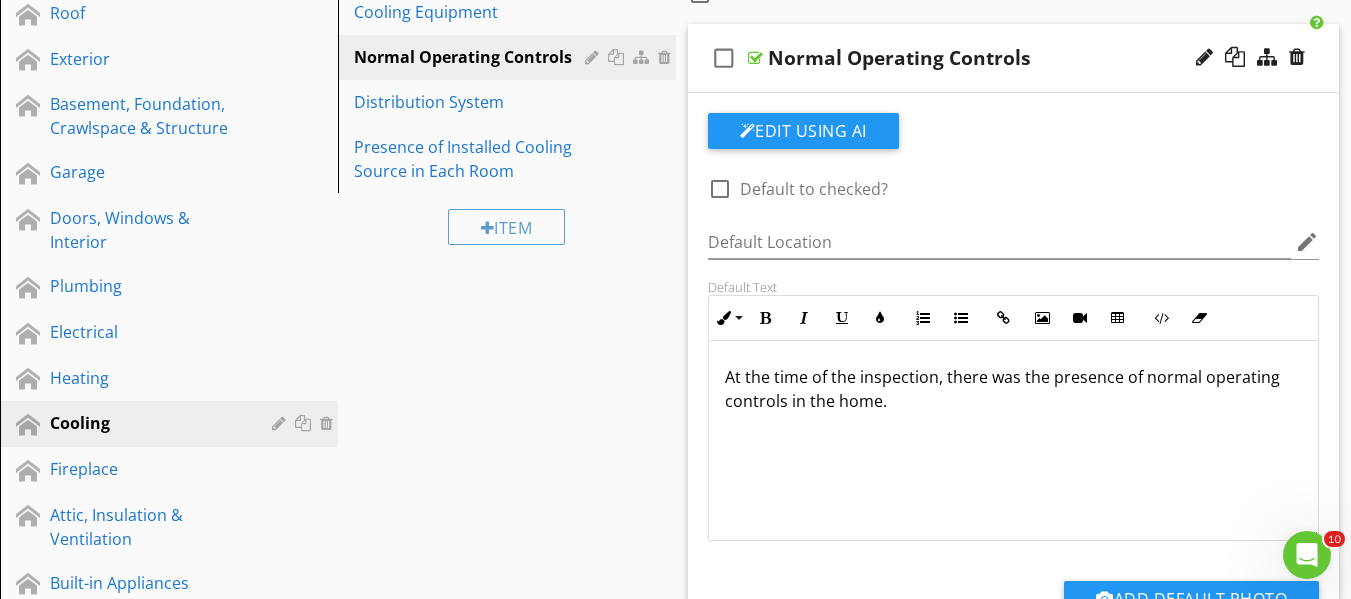 click at bounding box center (720, 189) 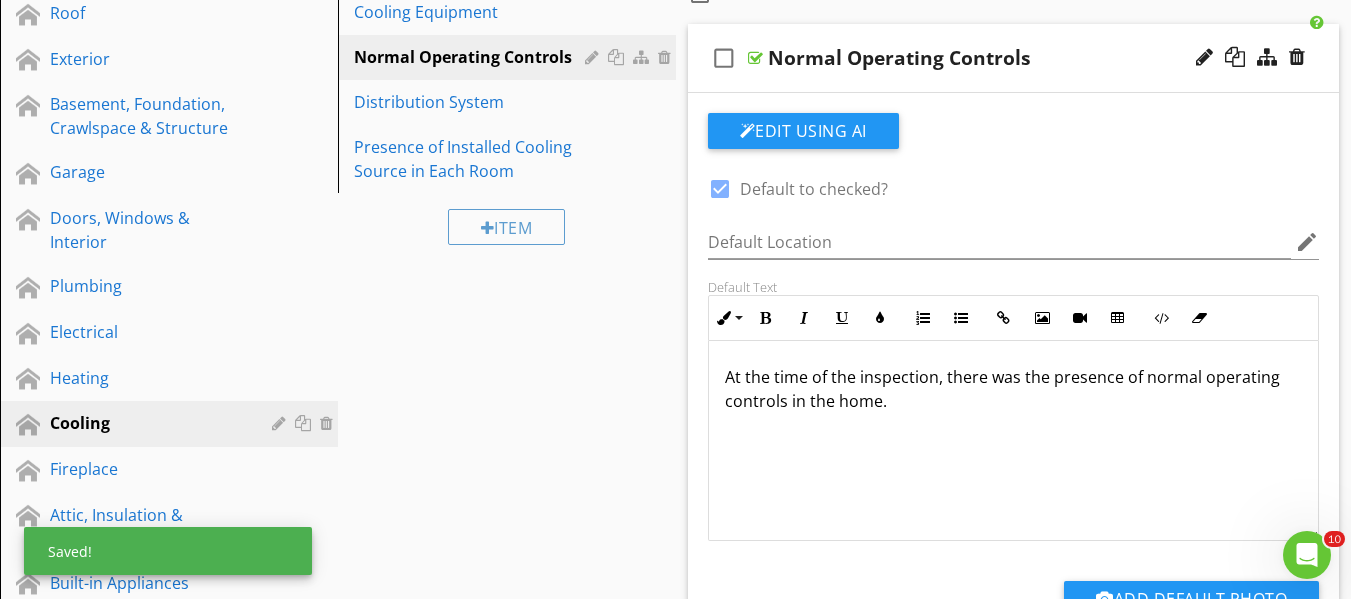 scroll, scrollTop: 200, scrollLeft: 0, axis: vertical 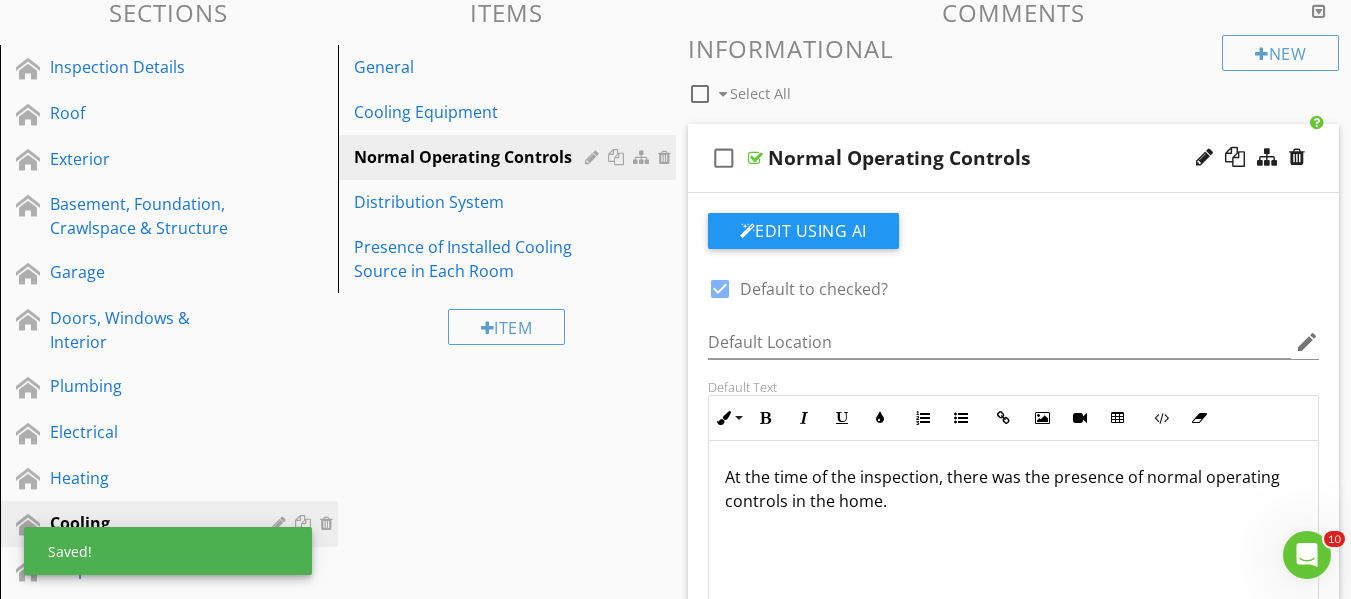 click at bounding box center (755, 158) 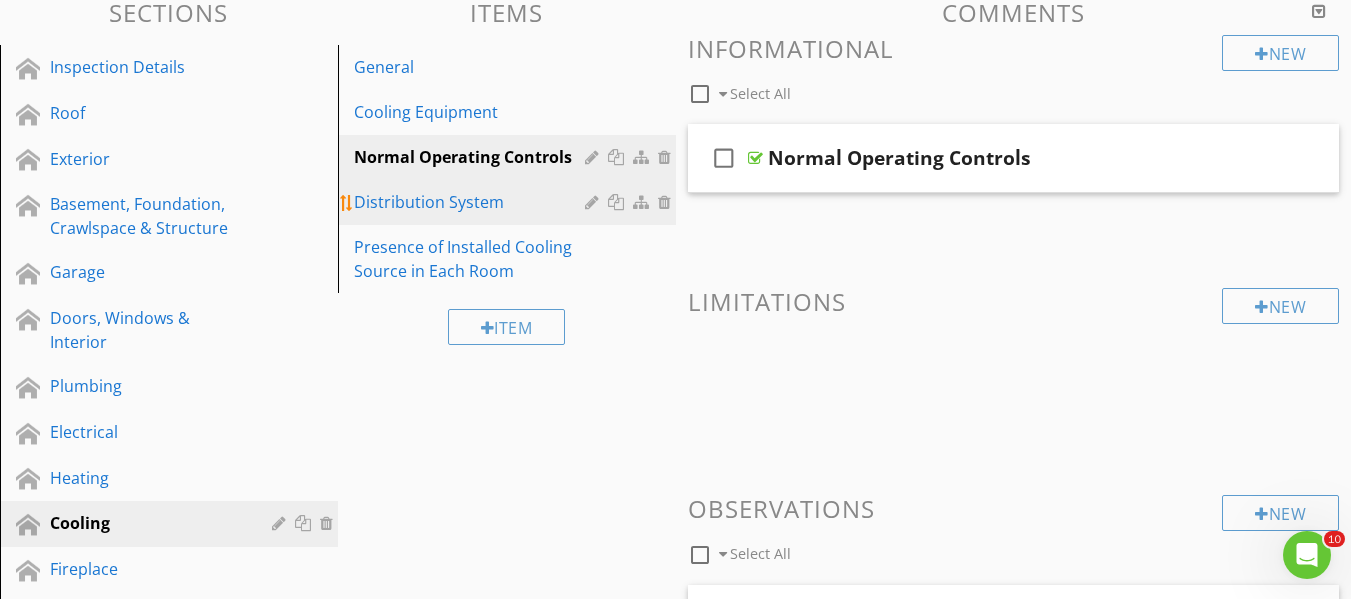click on "Distribution System" at bounding box center [472, 202] 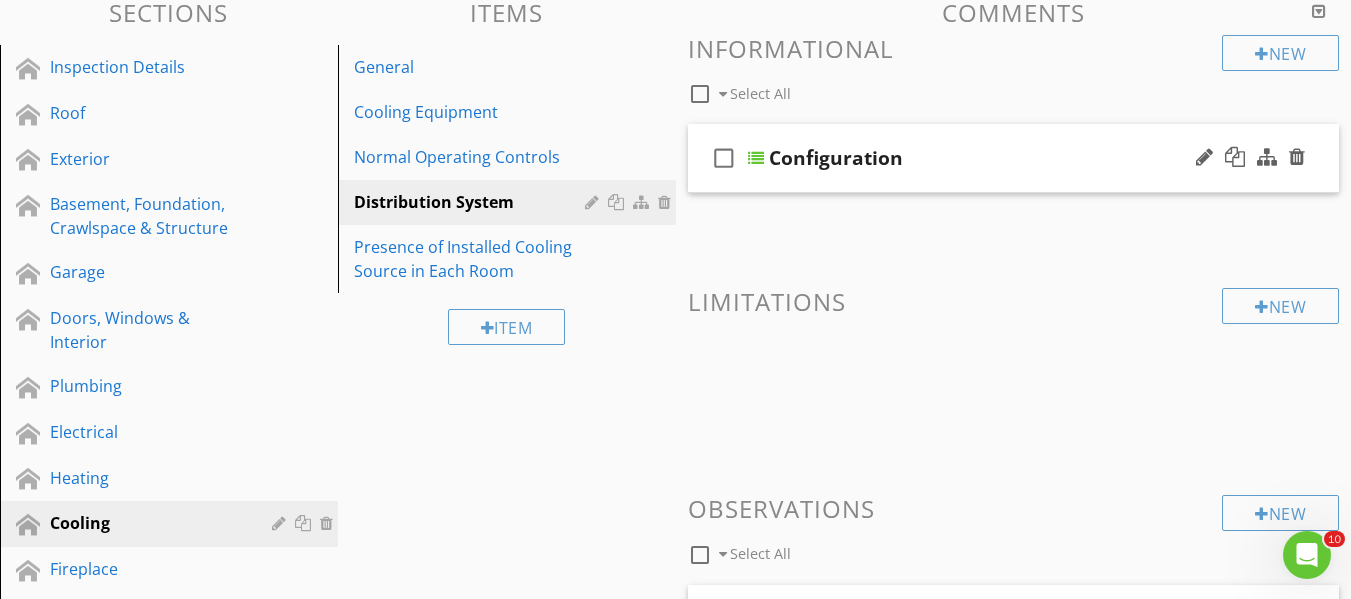 click at bounding box center (756, 158) 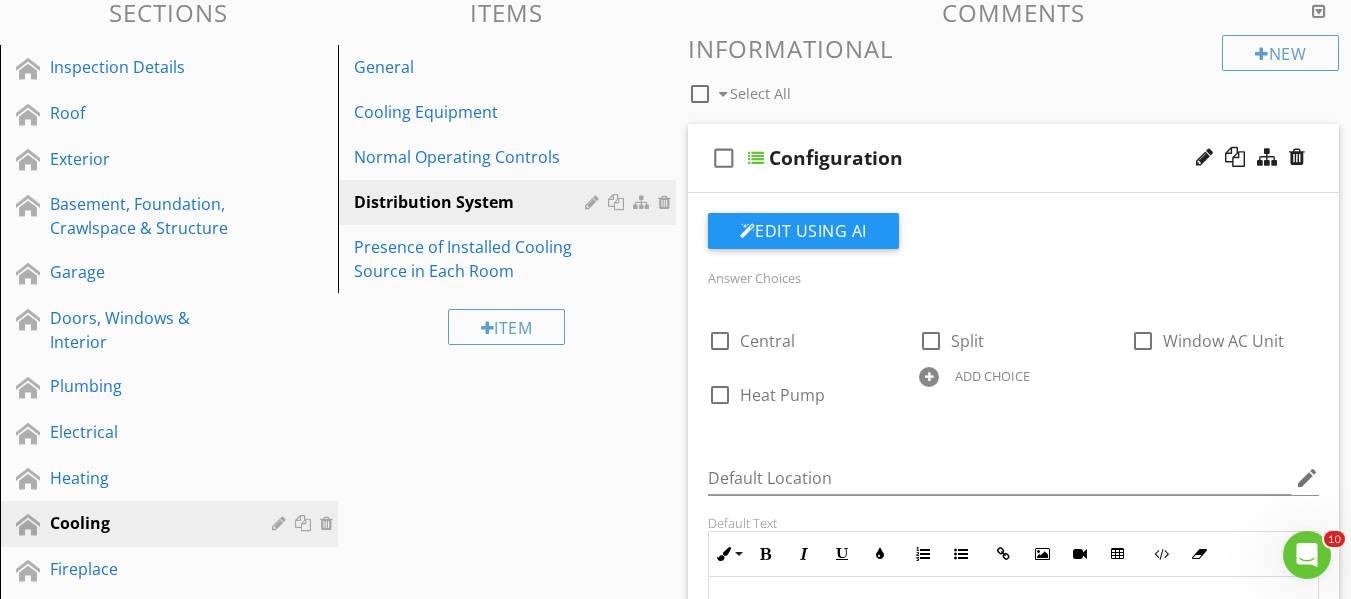 click at bounding box center [756, 158] 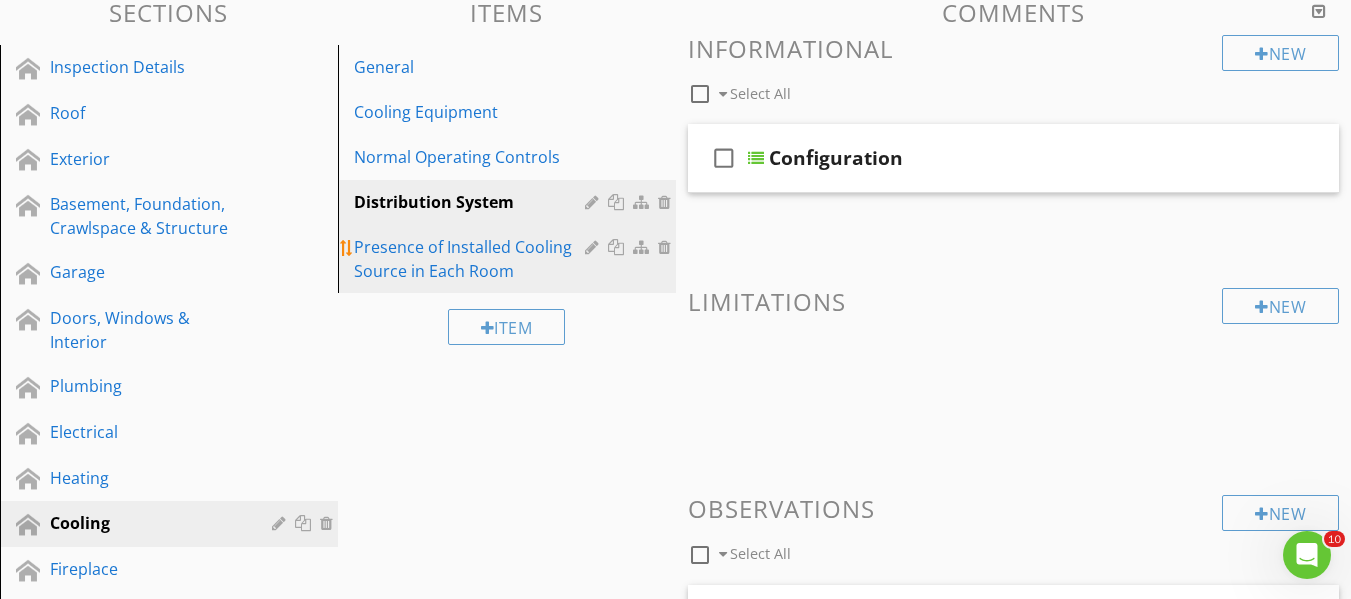 click on "Presence of Installed Cooling Source in Each Room" at bounding box center [472, 259] 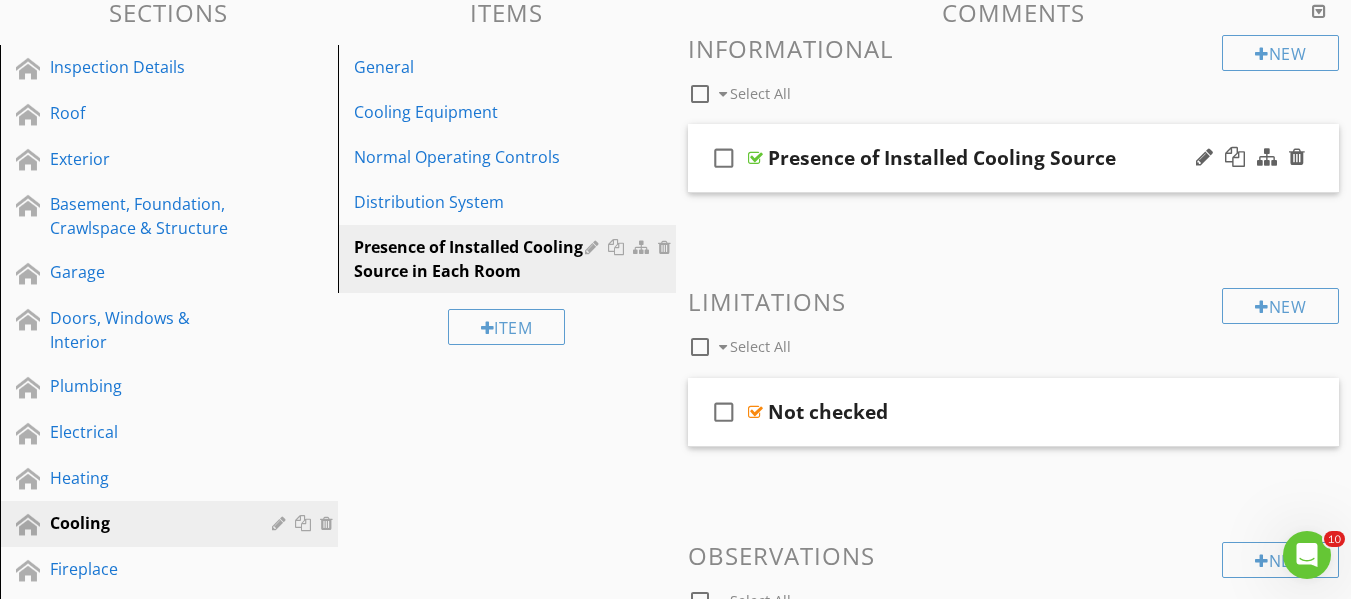 click at bounding box center (755, 158) 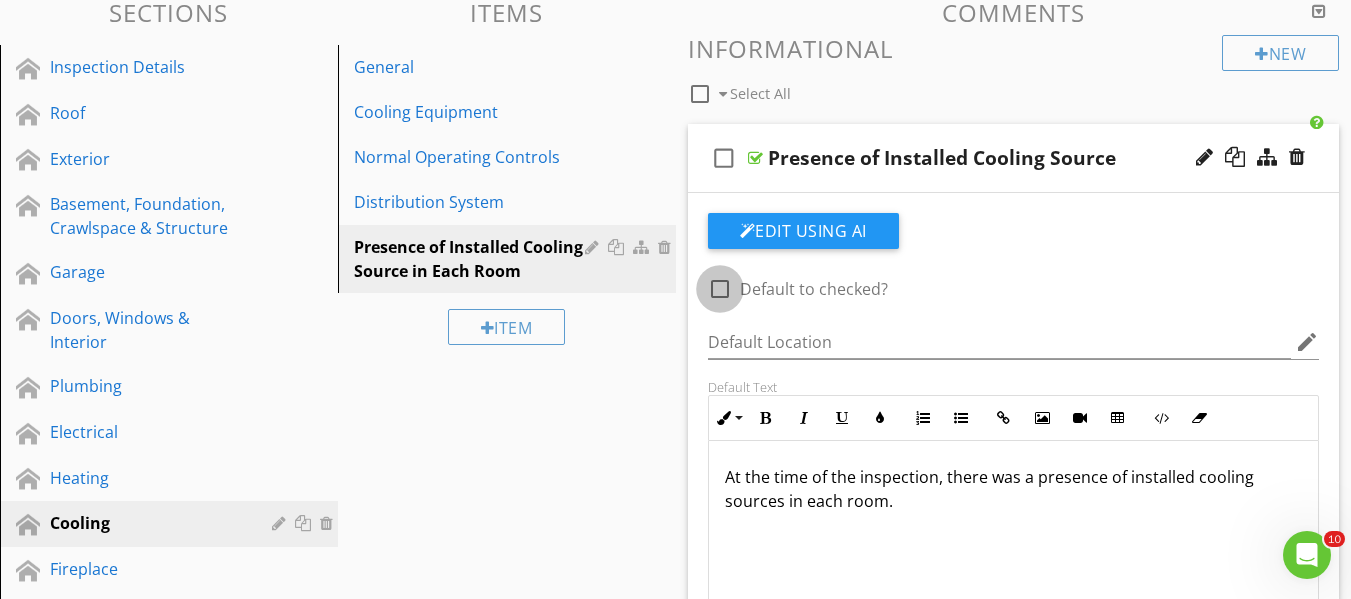 click at bounding box center [720, 289] 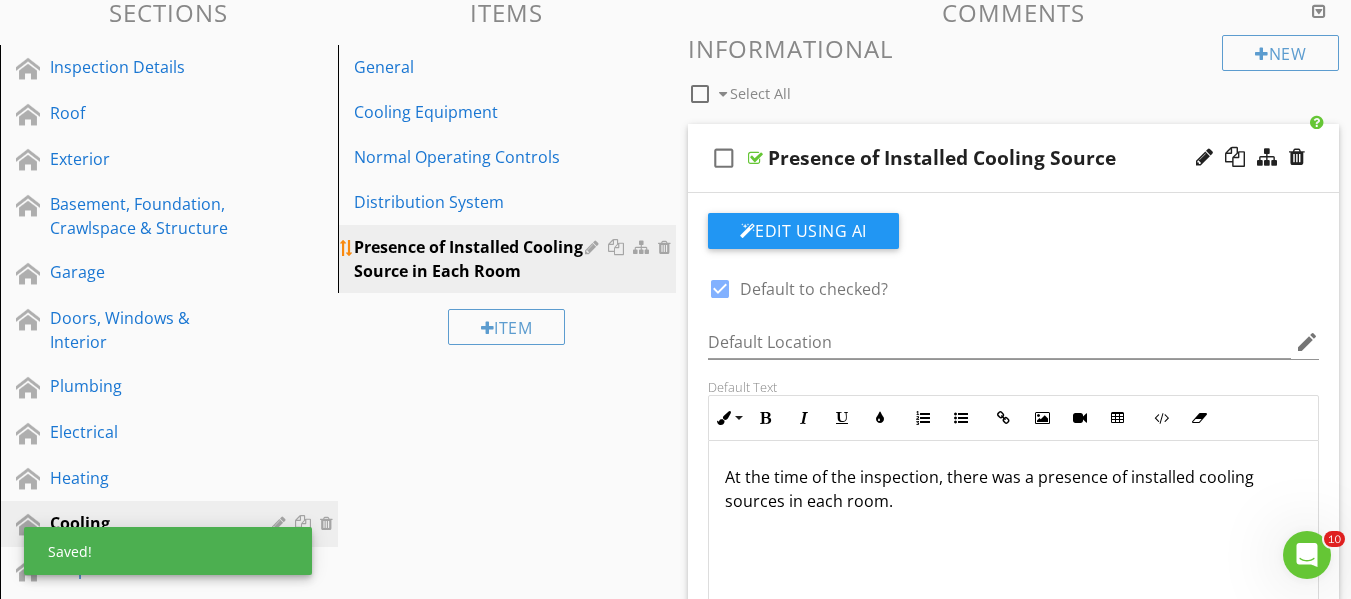click on "Presence of Installed Cooling Source in Each Room" at bounding box center (472, 259) 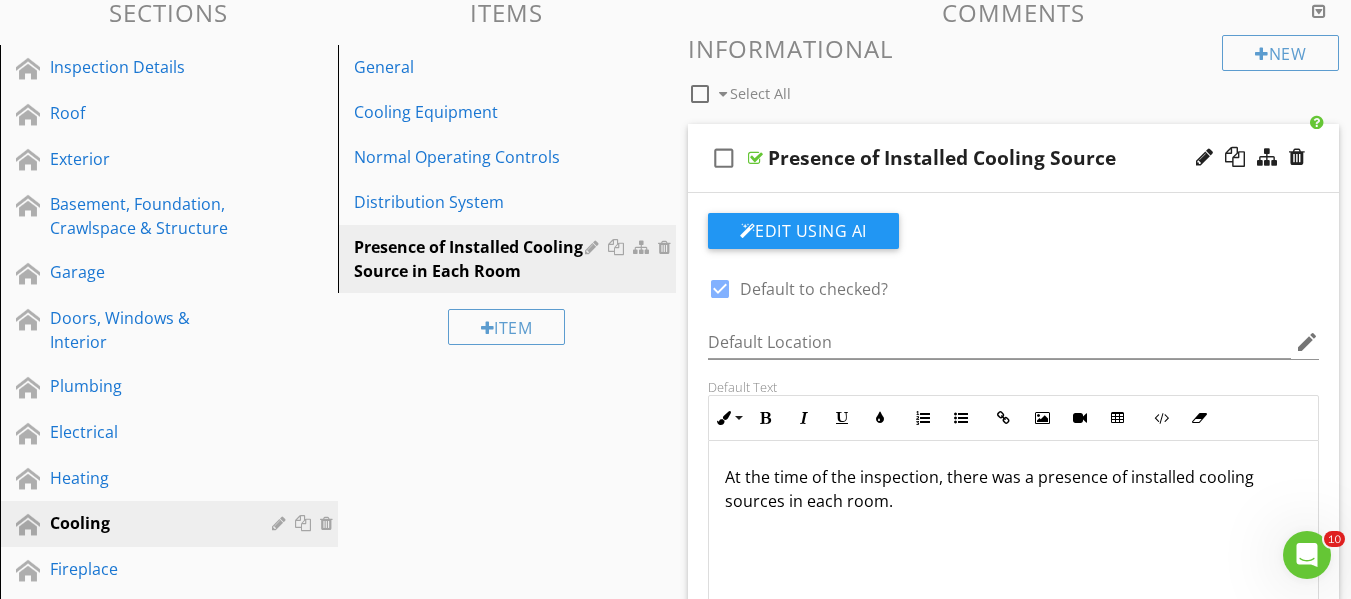 click on "Presence of Installed Cooling Source" at bounding box center (942, 158) 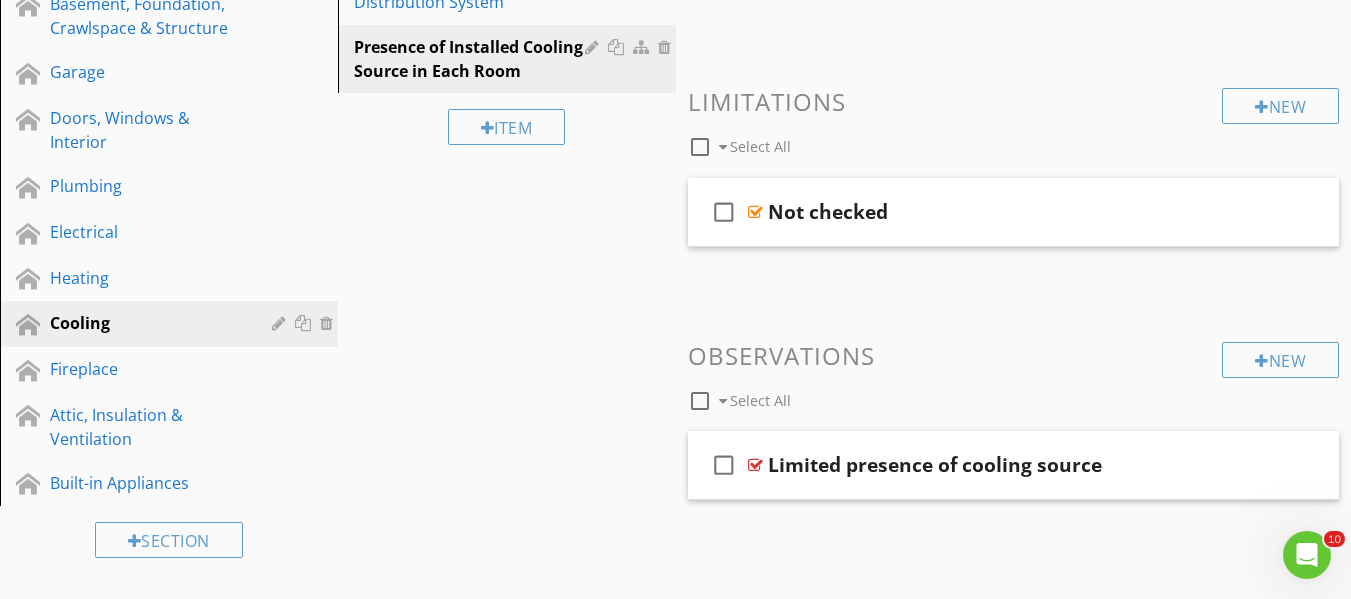 scroll, scrollTop: 0, scrollLeft: 0, axis: both 